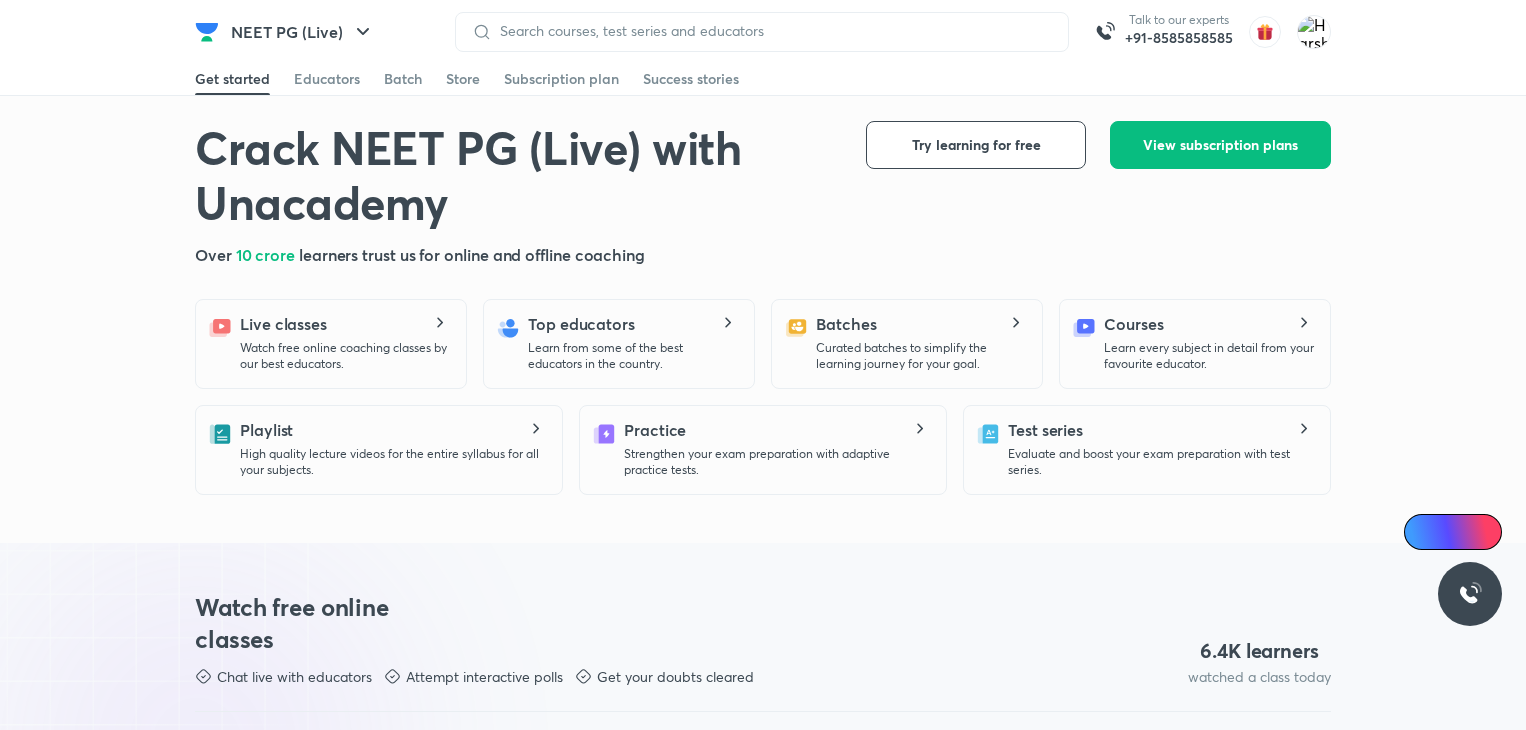scroll, scrollTop: 0, scrollLeft: 0, axis: both 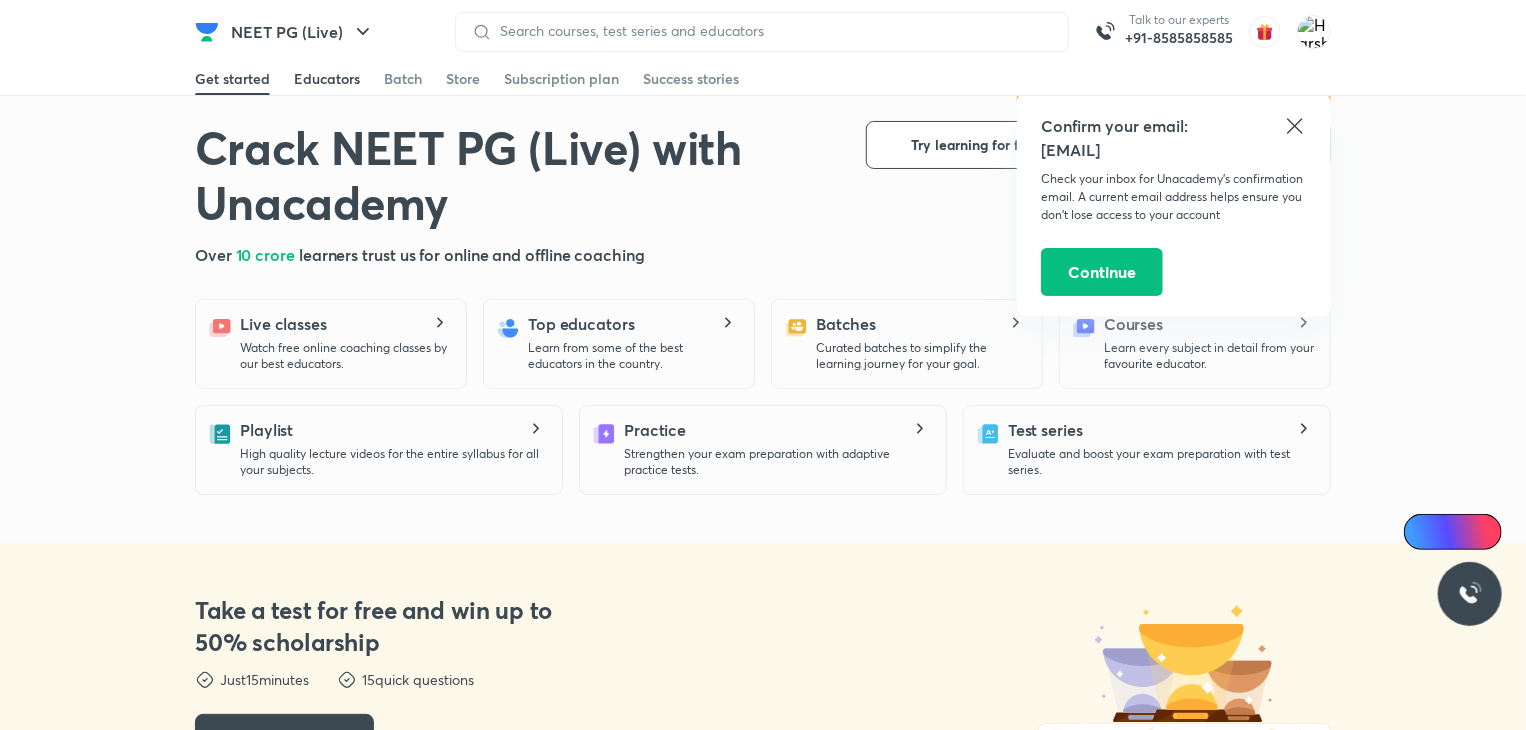 click on "Educators" at bounding box center [327, 79] 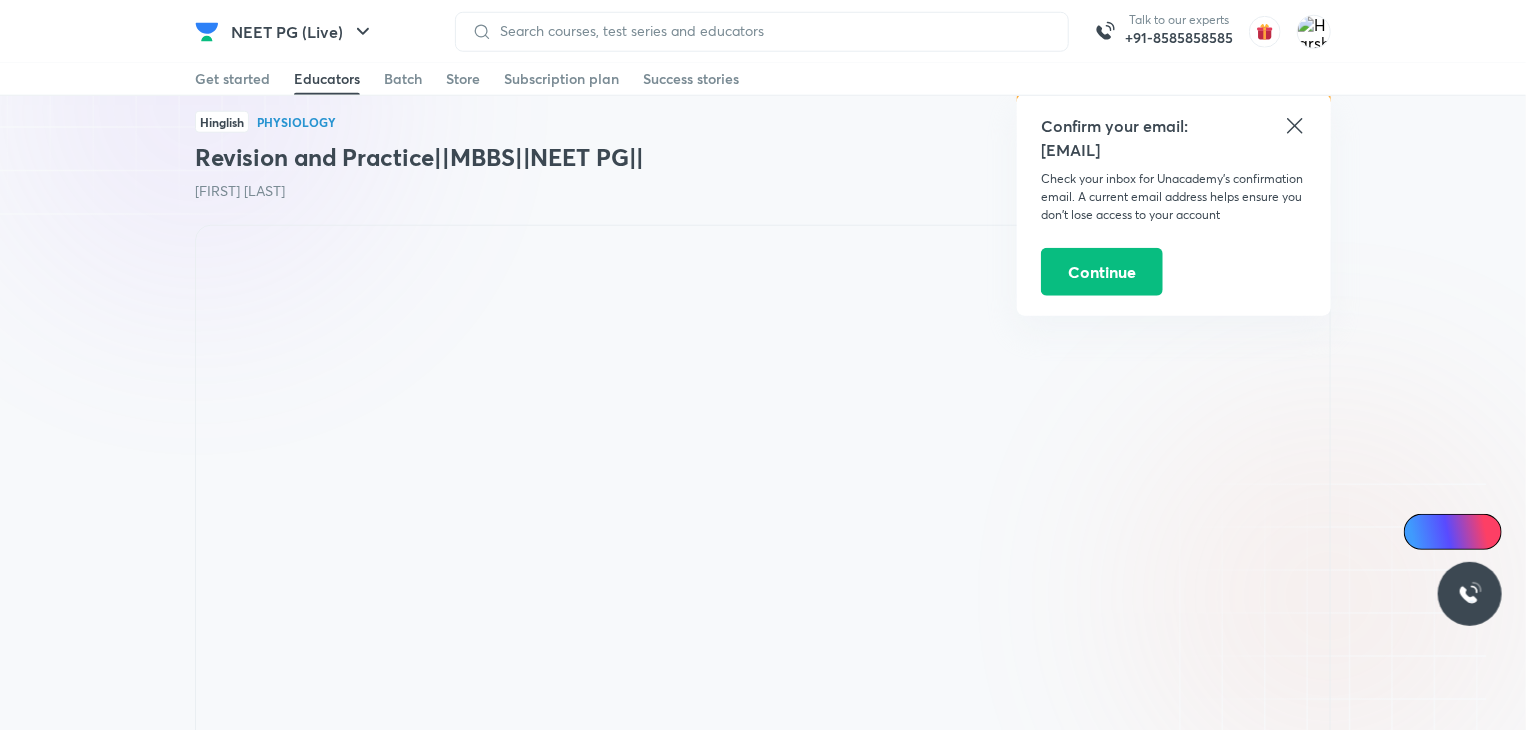 scroll, scrollTop: 2407, scrollLeft: 0, axis: vertical 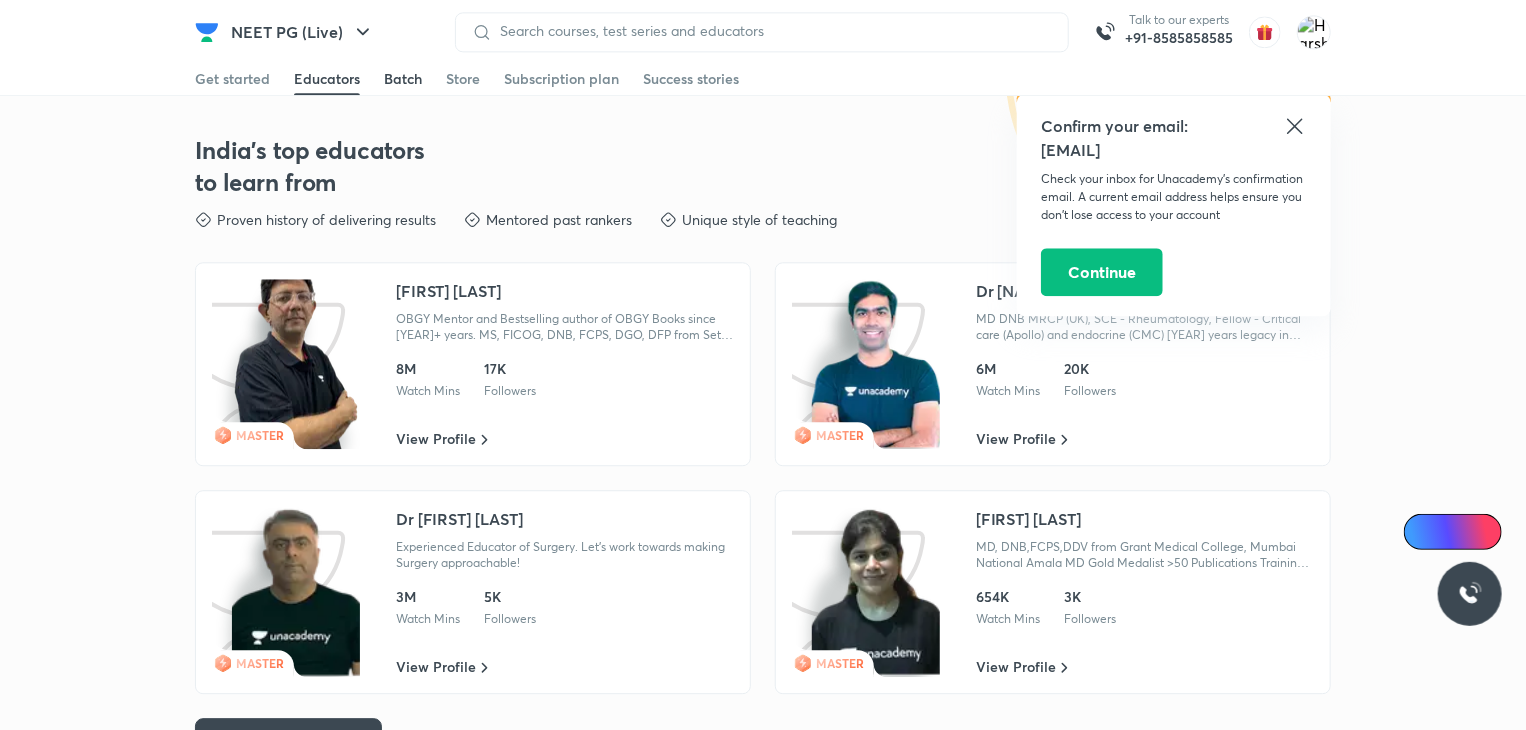 click on "Batch" at bounding box center [403, 79] 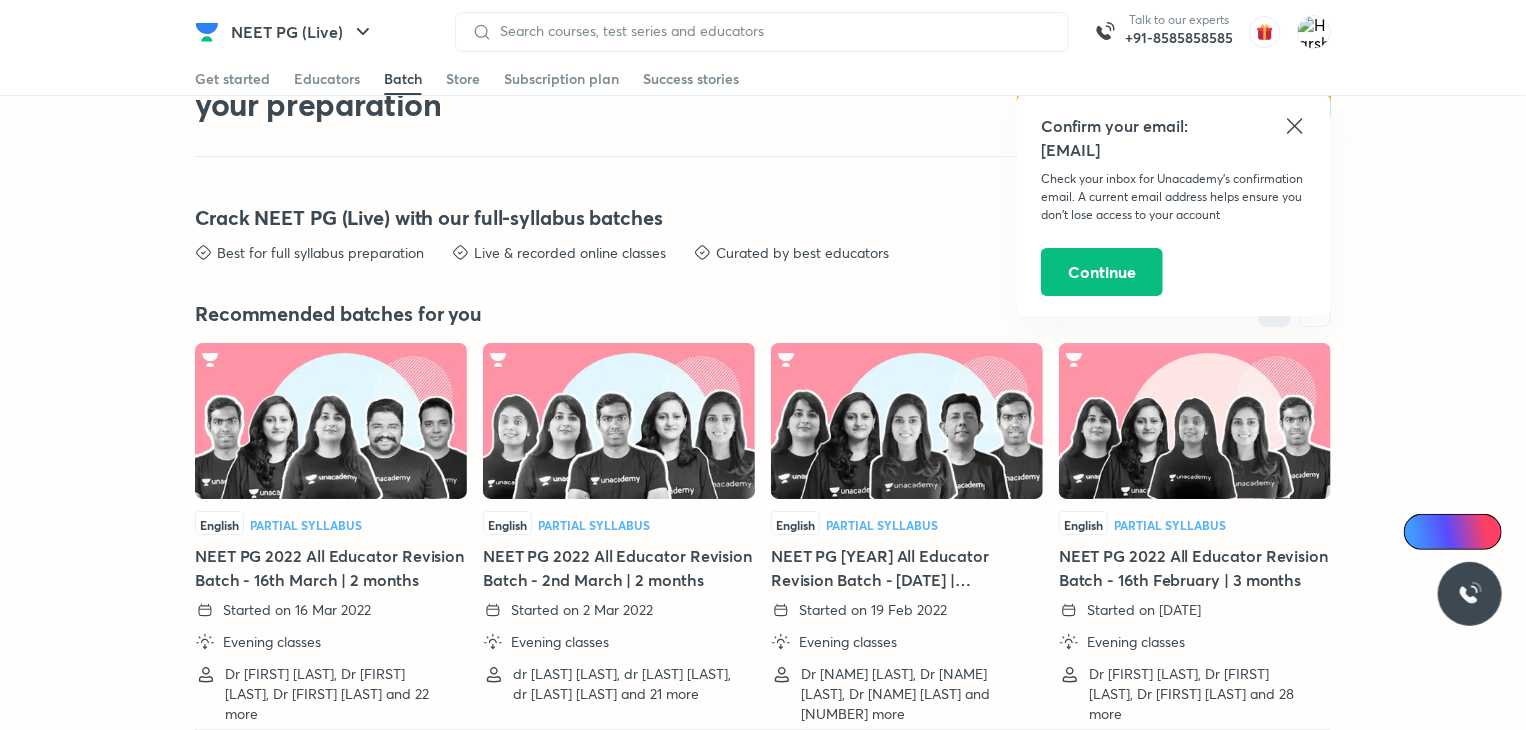 scroll, scrollTop: 3588, scrollLeft: 0, axis: vertical 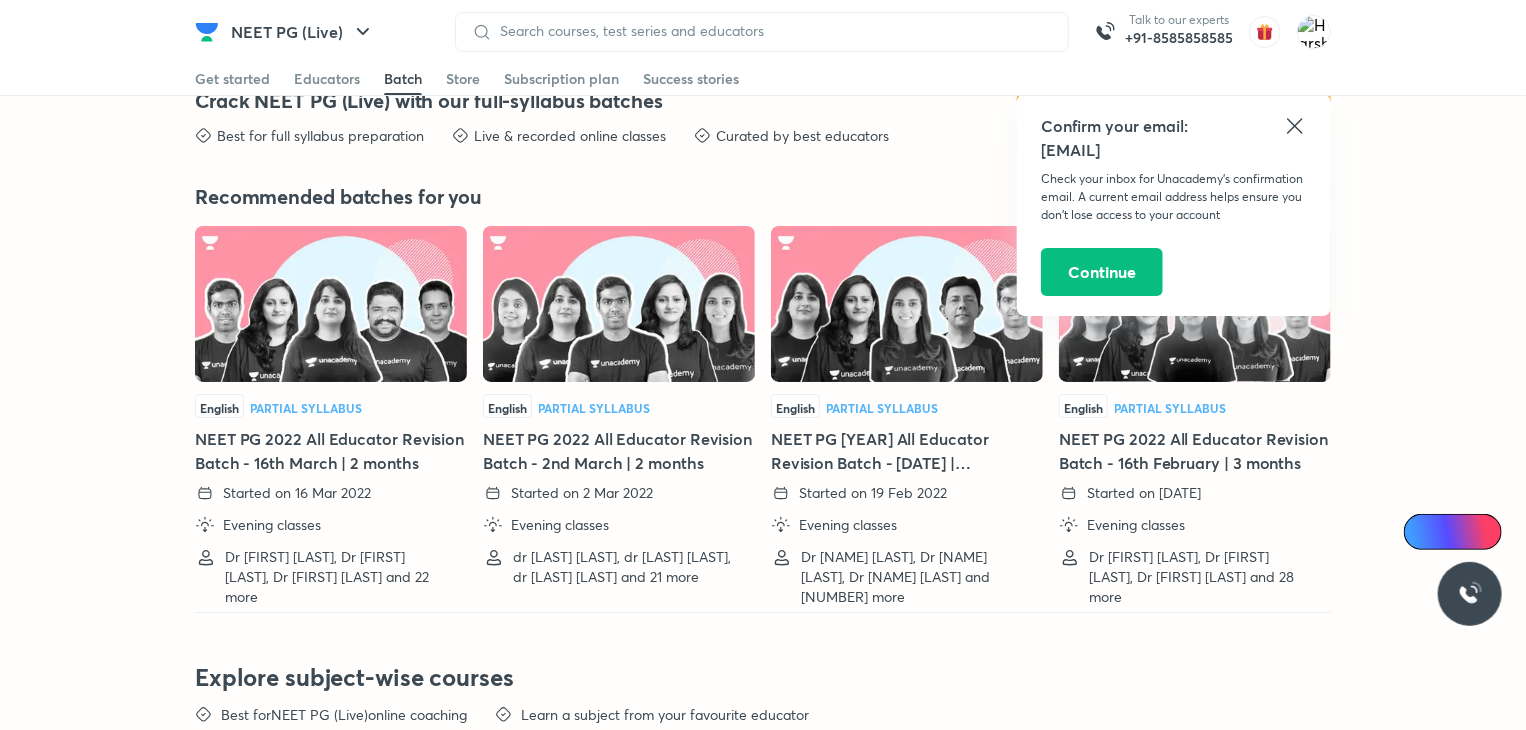 click 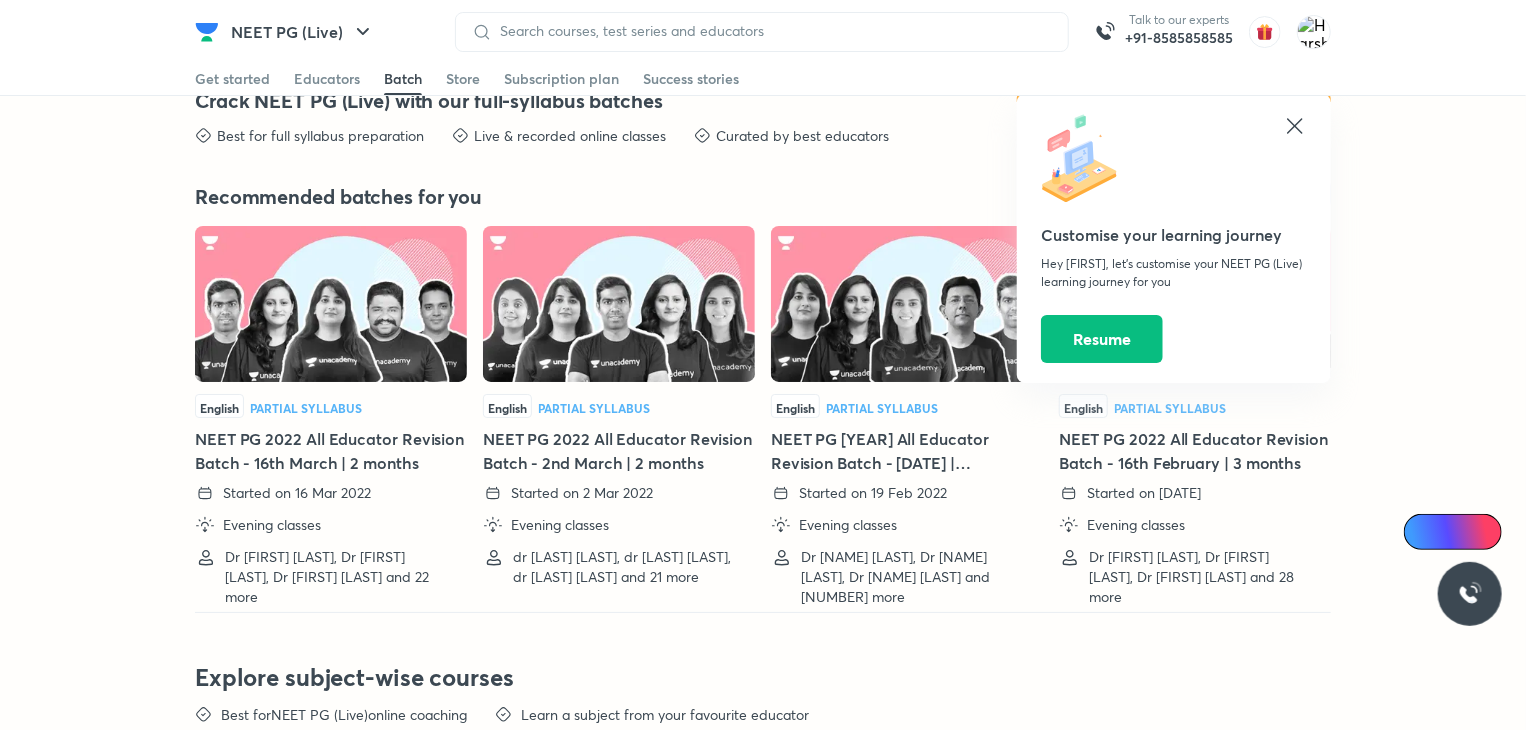 click 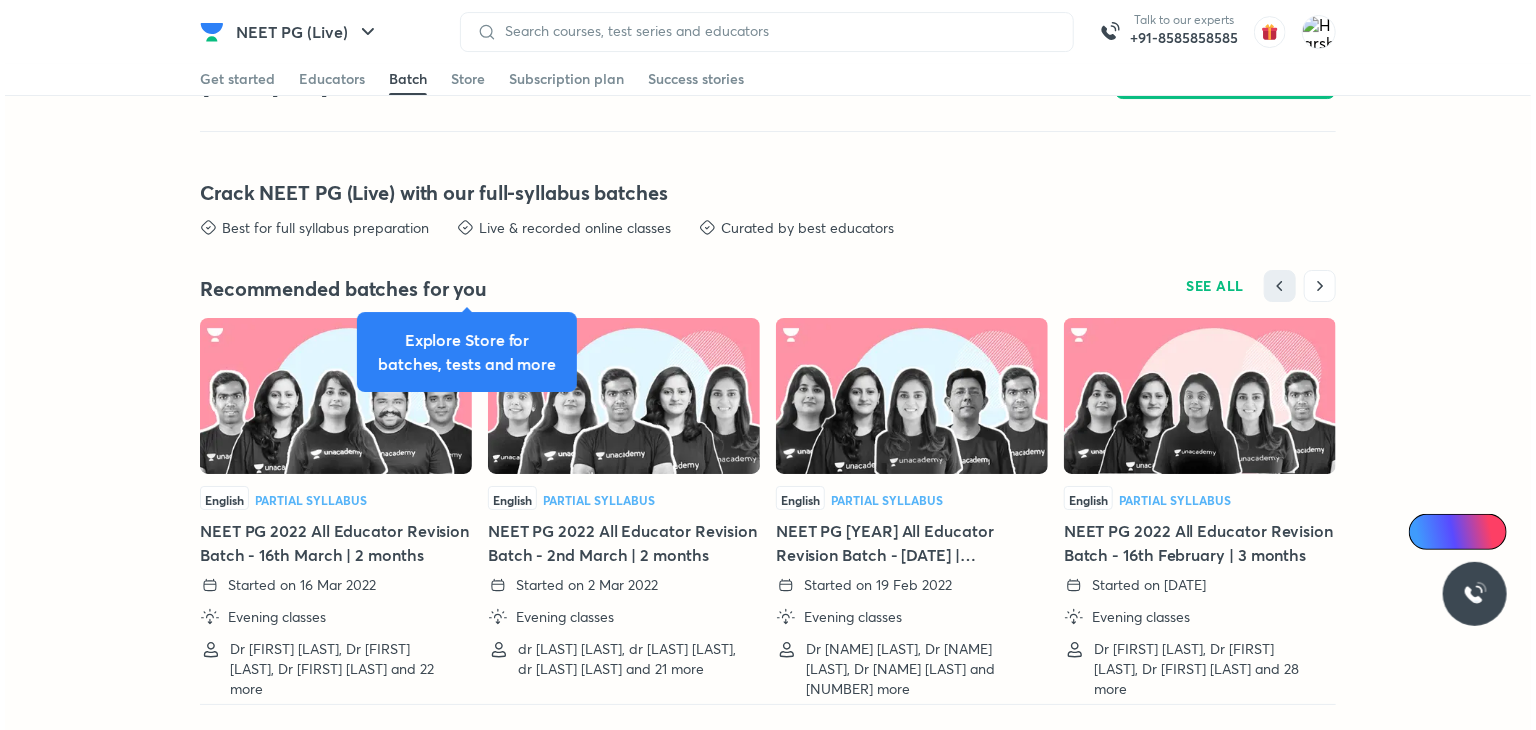 scroll, scrollTop: 3294, scrollLeft: 0, axis: vertical 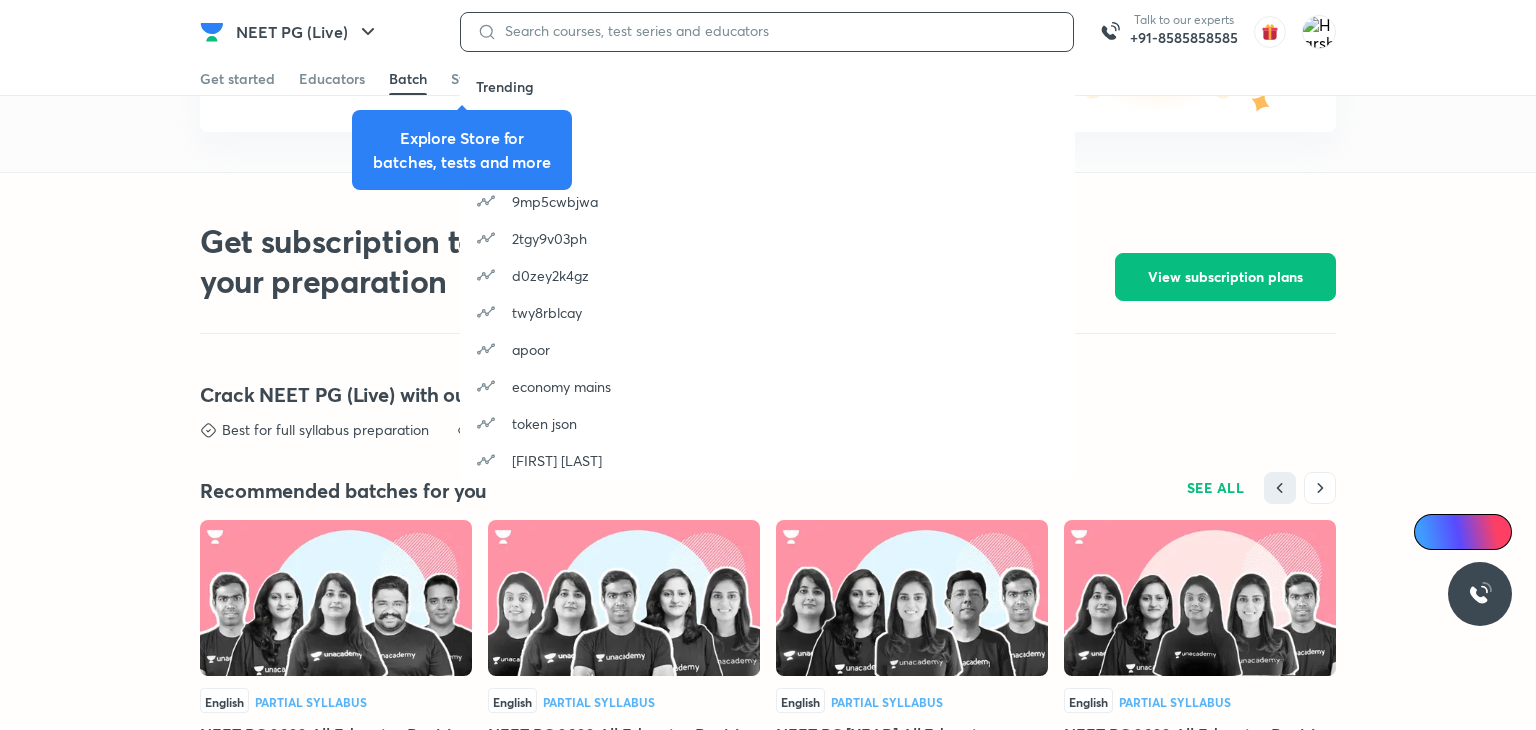click at bounding box center (777, 31) 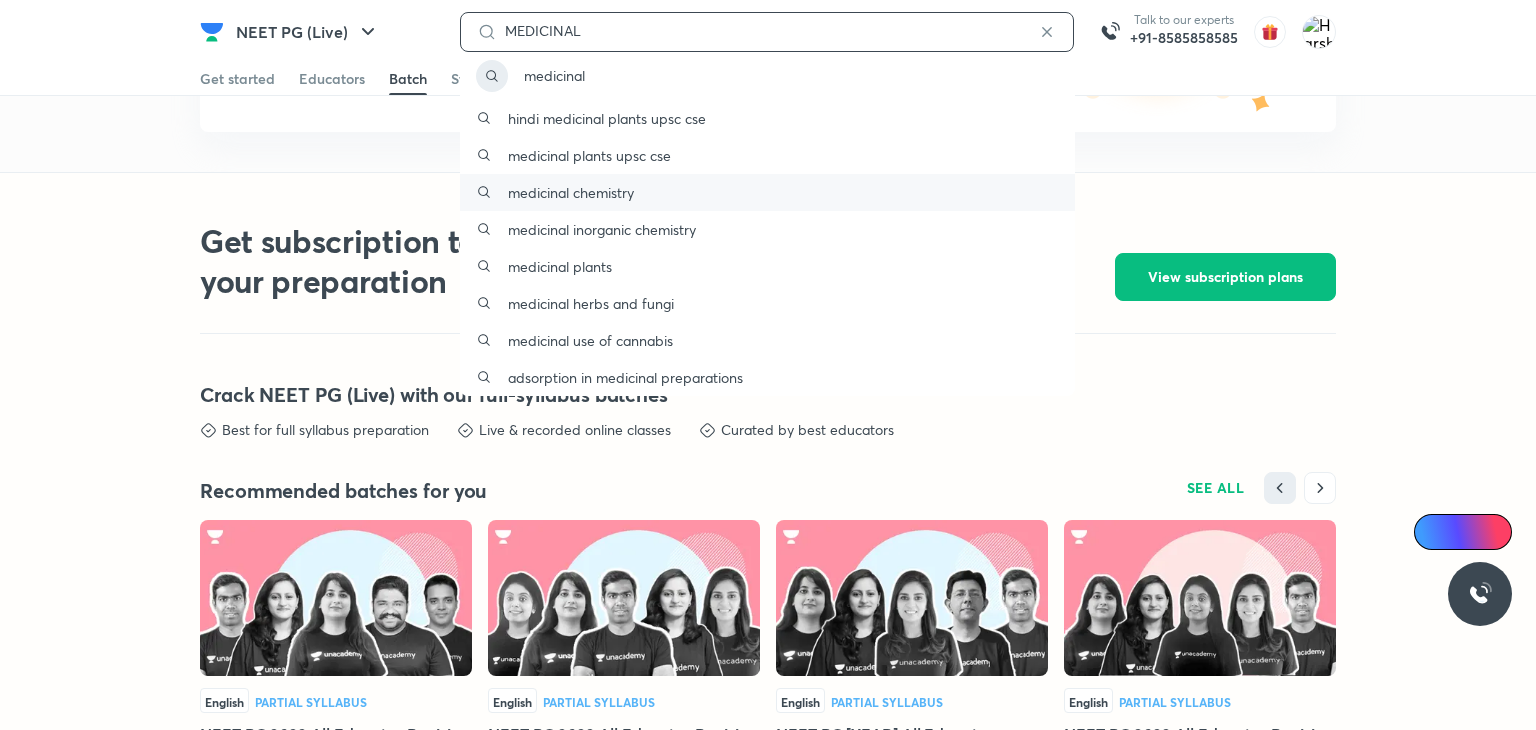type on "MEDICINAL" 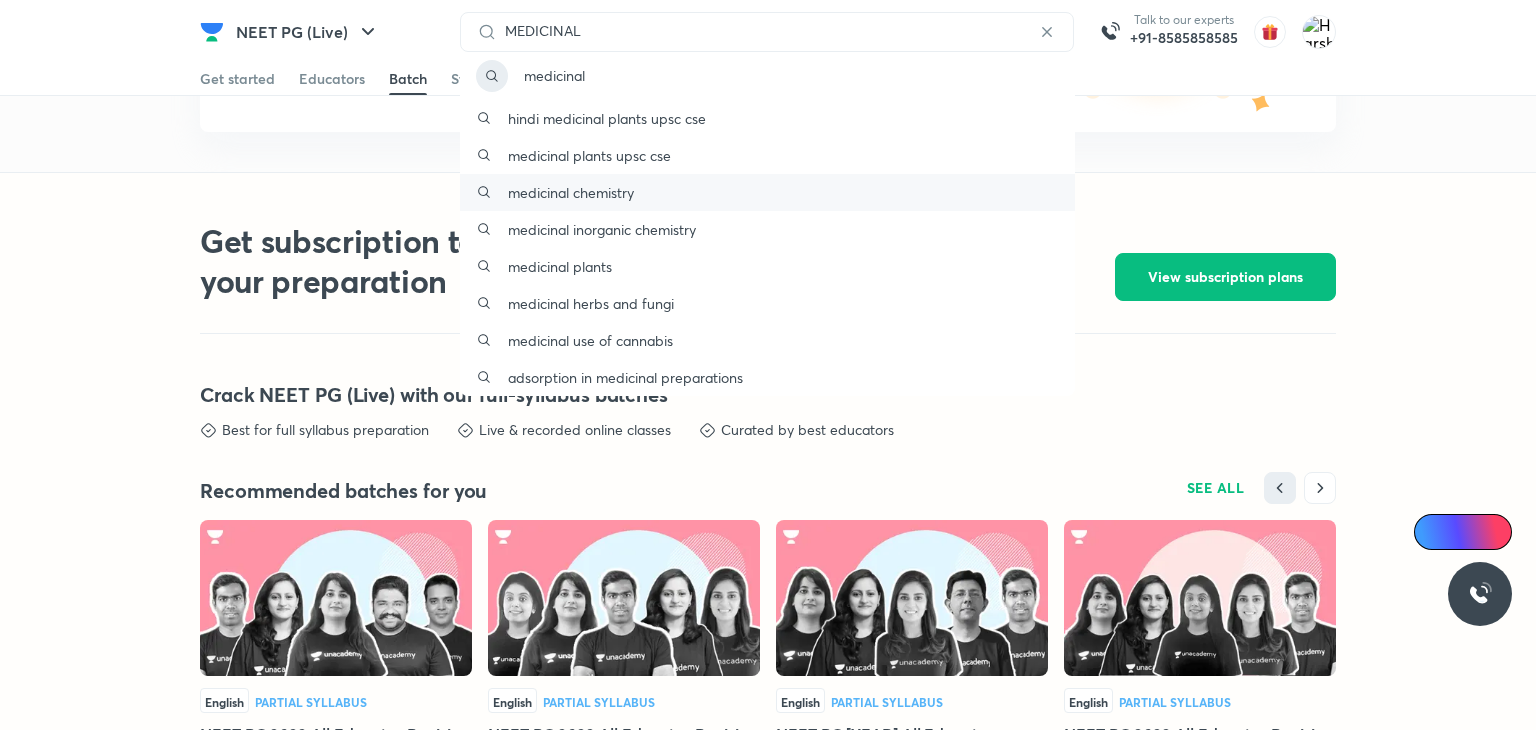 click on "medicinal chemistry" at bounding box center (571, 192) 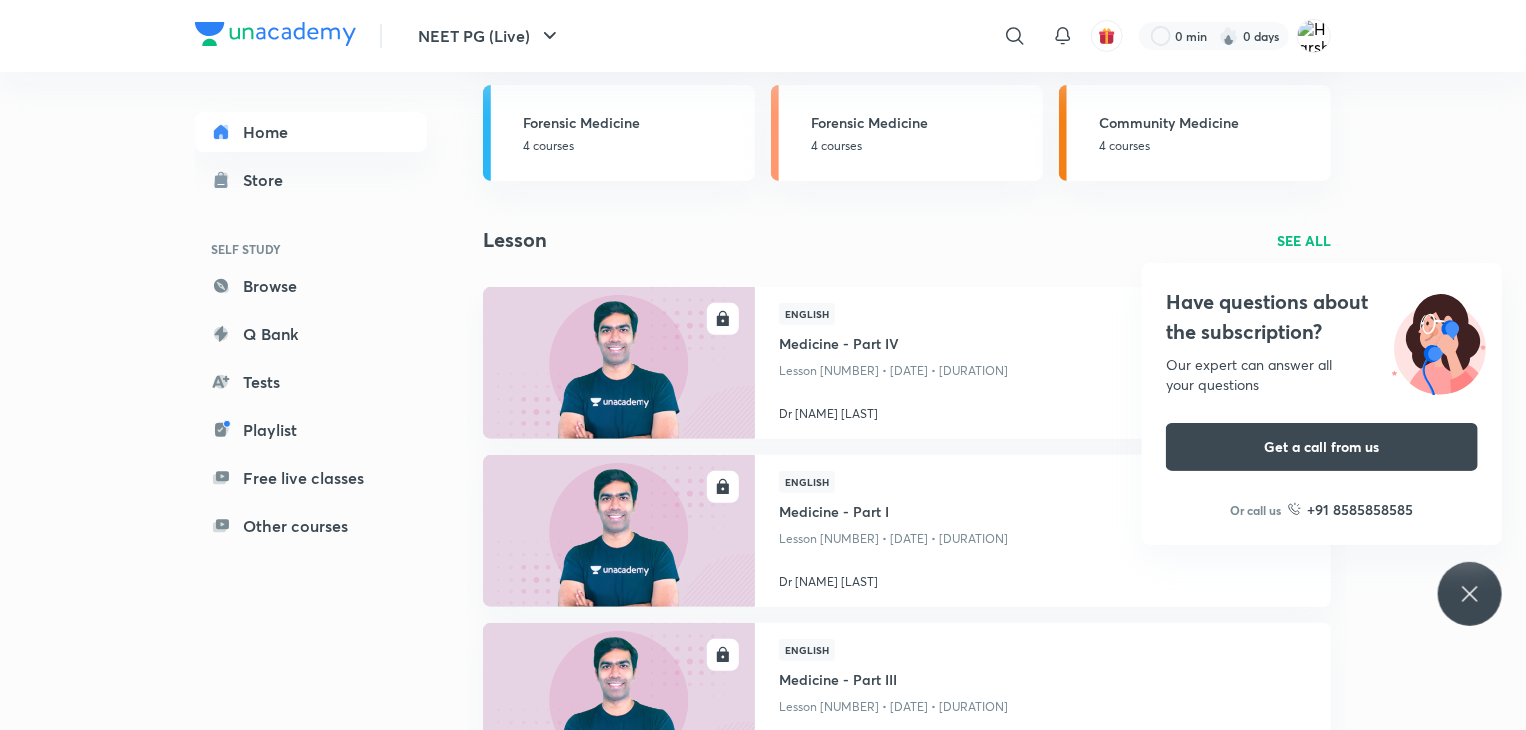 scroll, scrollTop: 0, scrollLeft: 0, axis: both 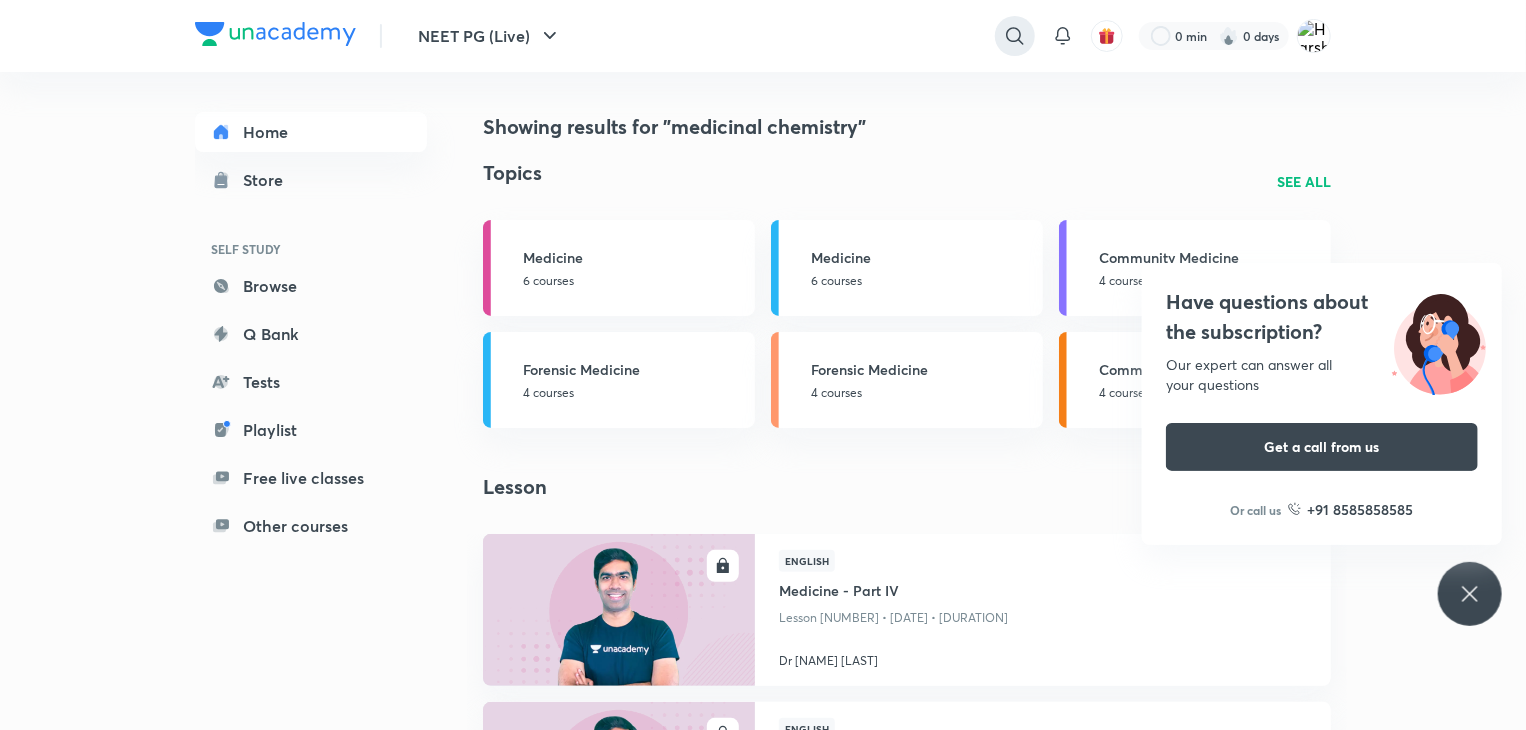 click 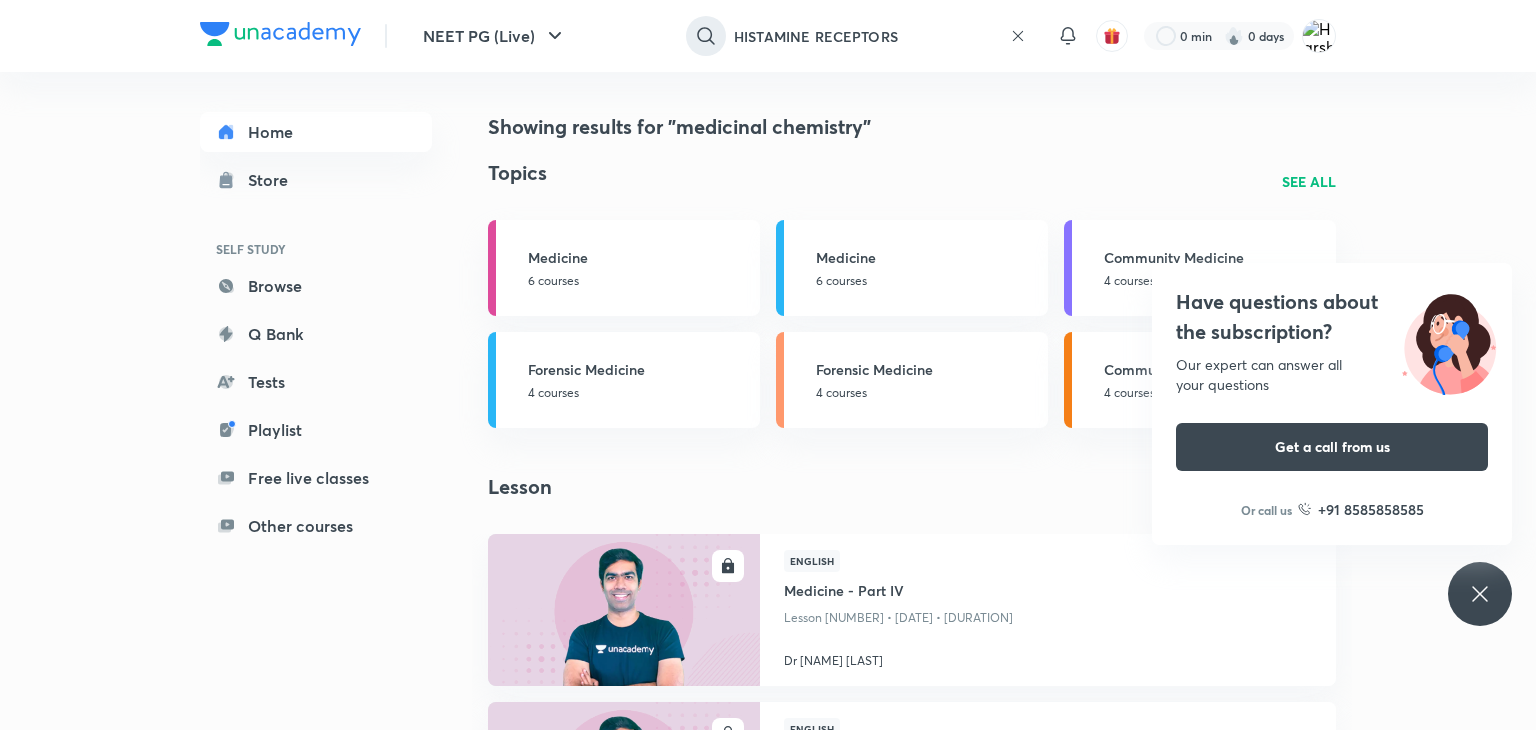 type on "HISTAMINE RECEPTORS" 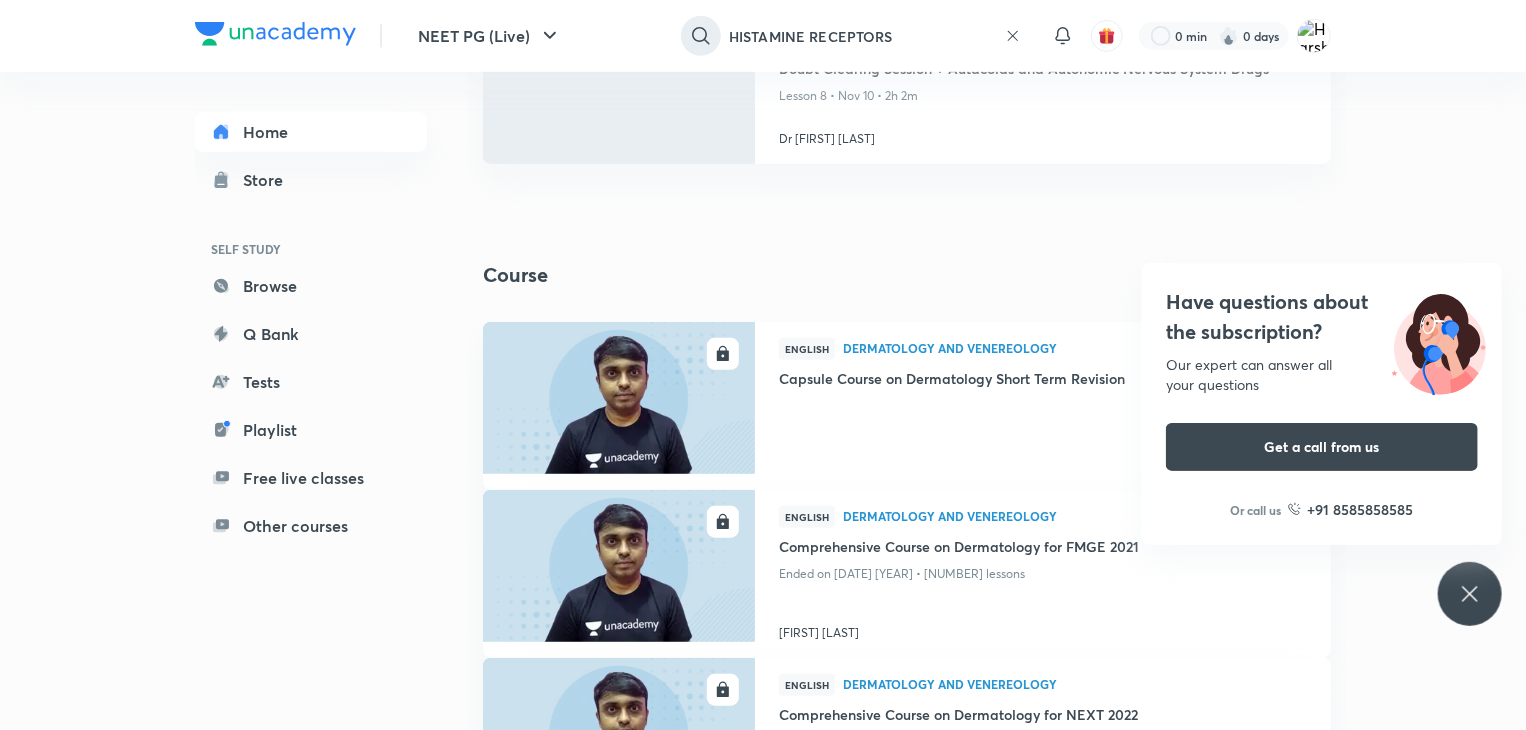 scroll, scrollTop: 704, scrollLeft: 0, axis: vertical 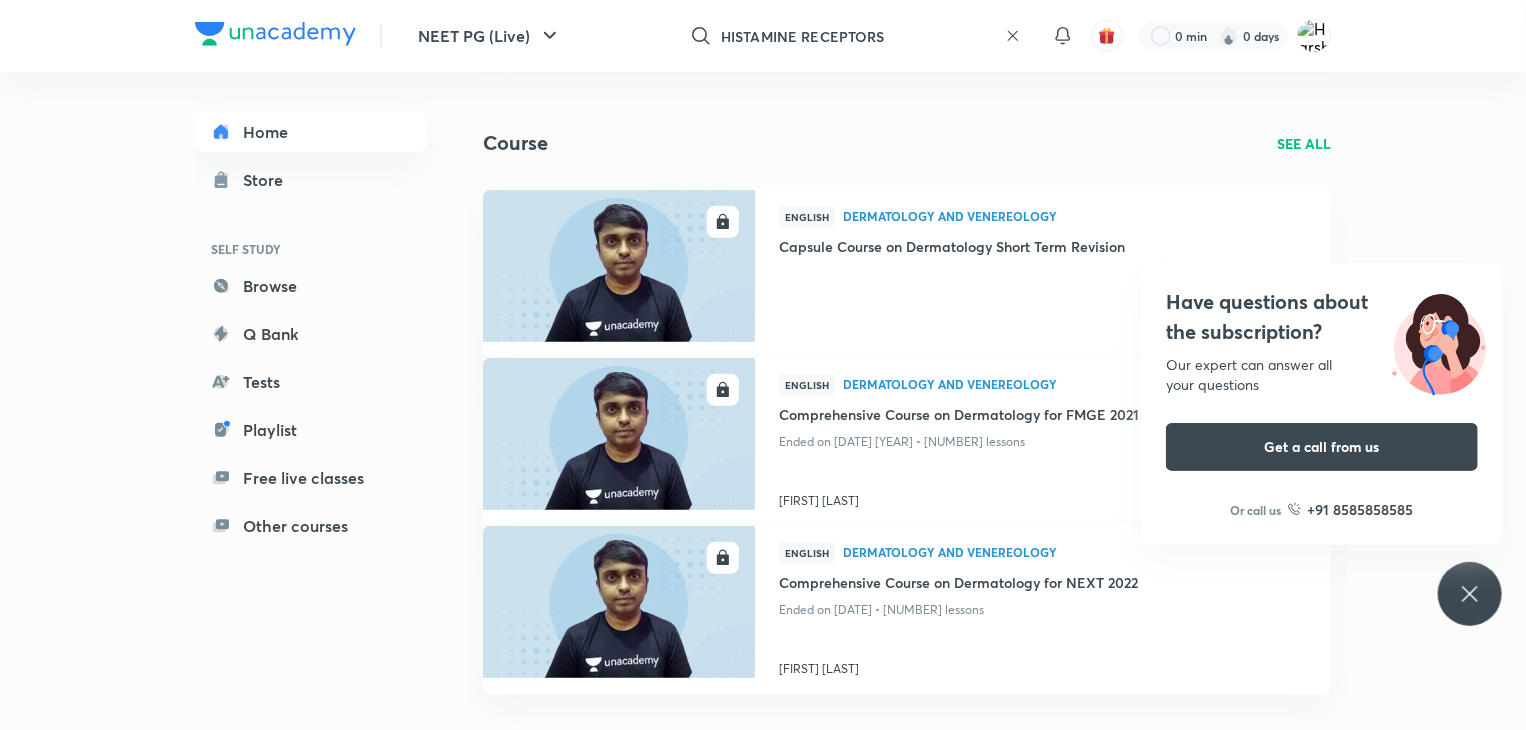 click 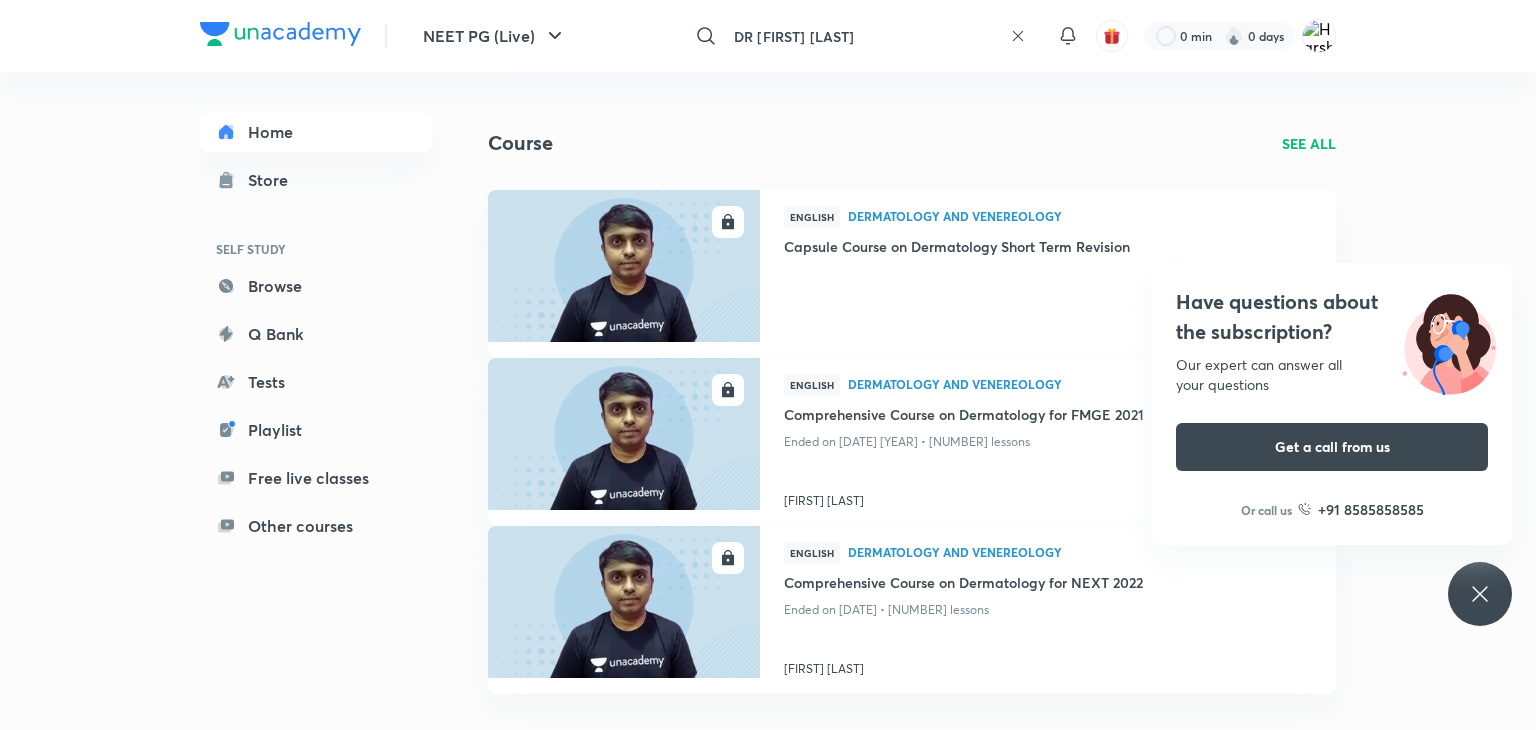 type on "DR [FIRST] [LAST]" 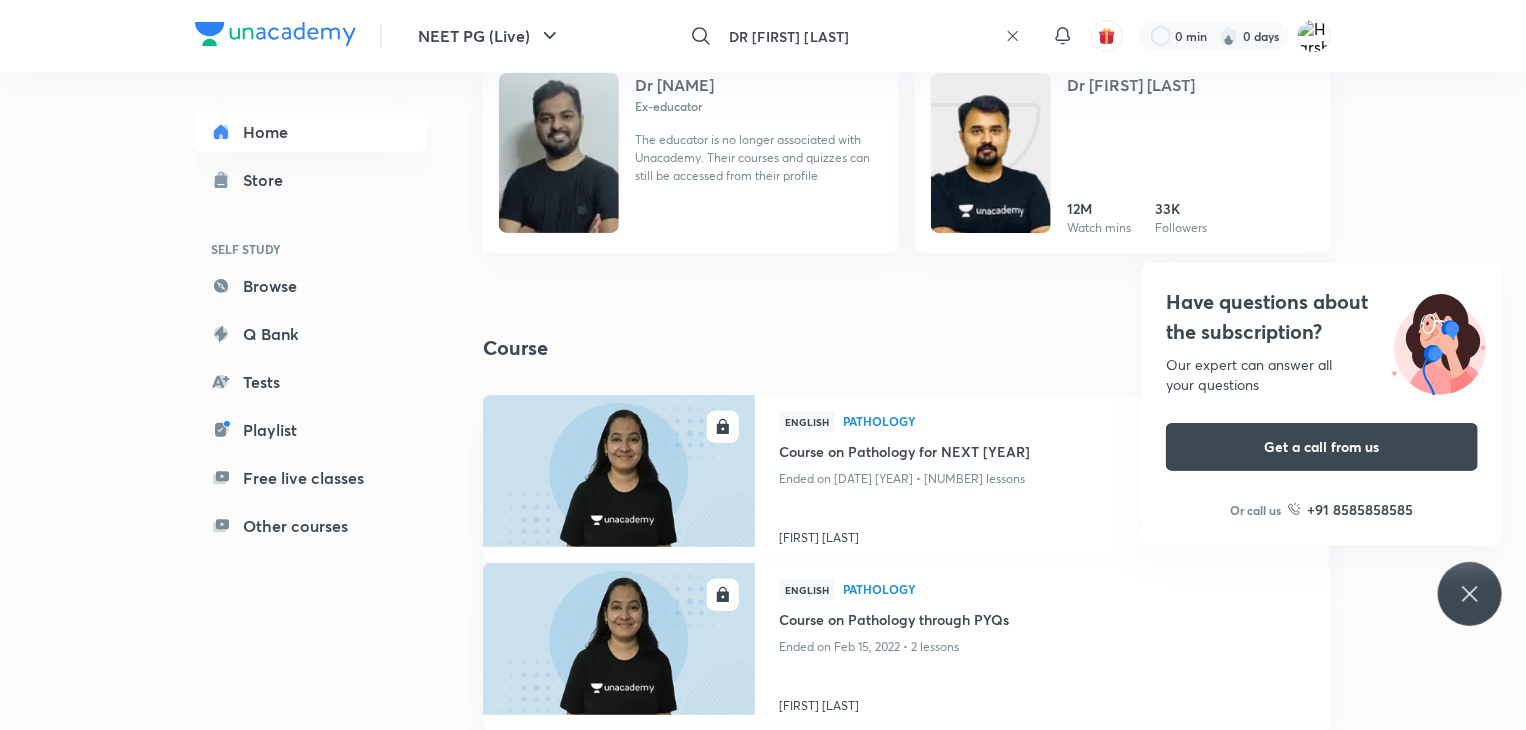 scroll, scrollTop: 192, scrollLeft: 0, axis: vertical 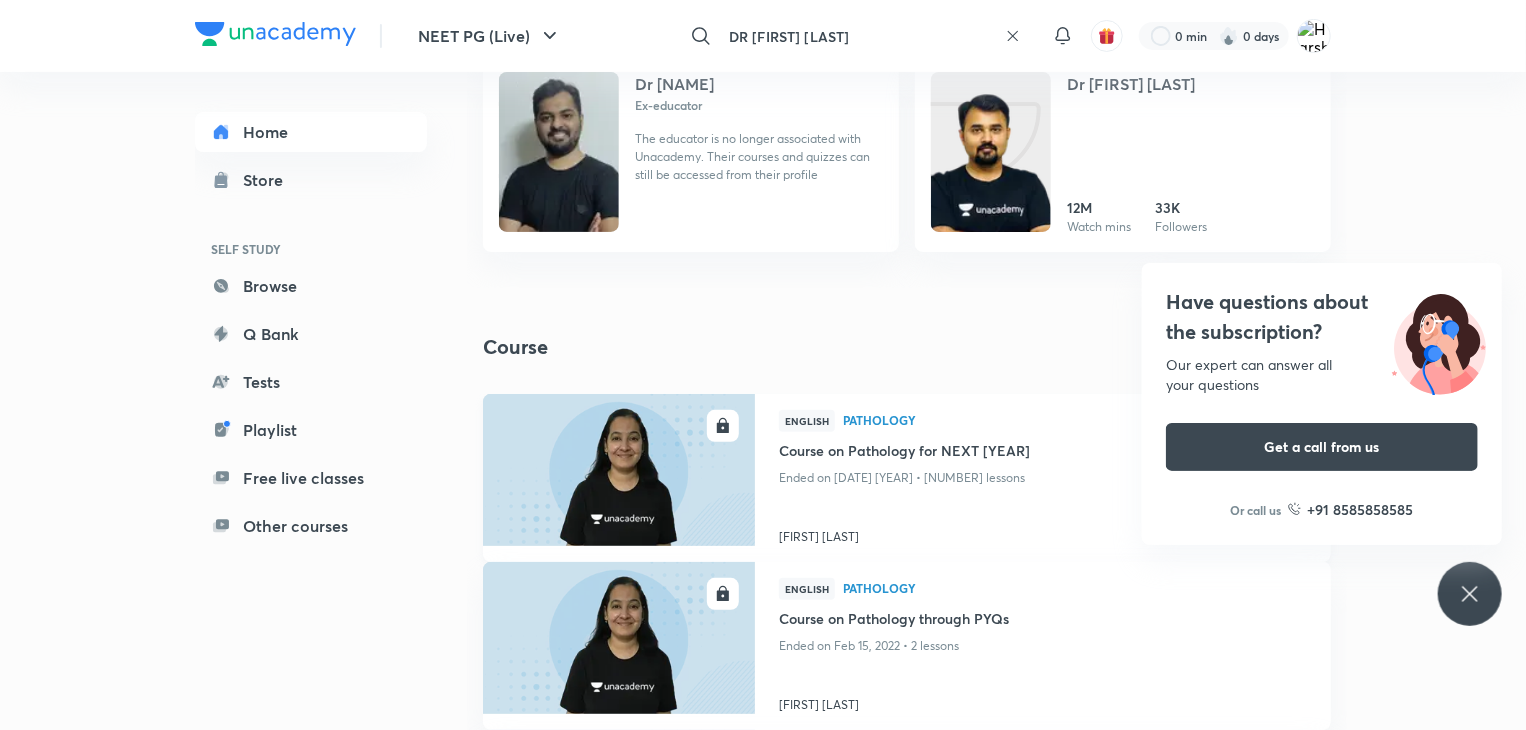 click on "[FIRST] [LAST]" at bounding box center (1043, 533) 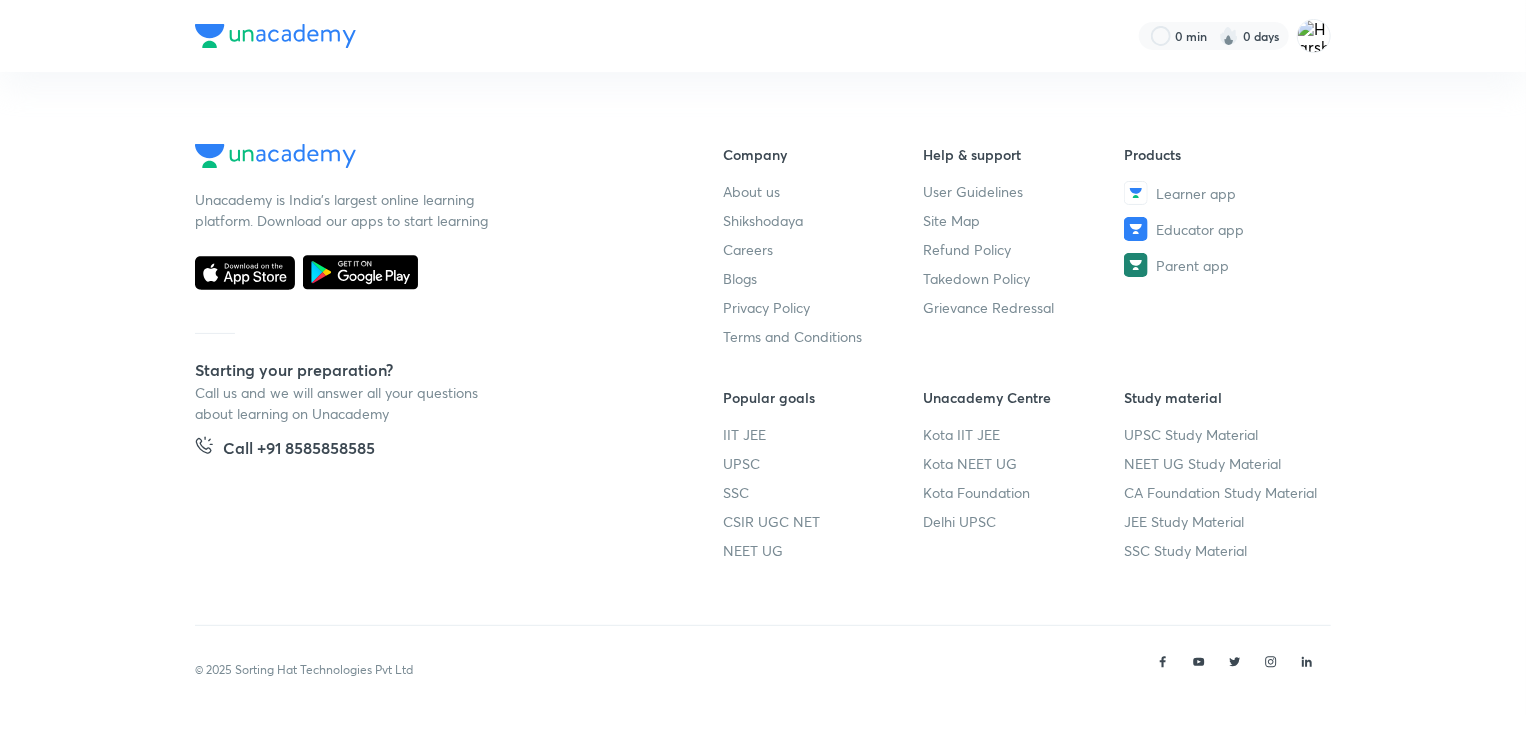 scroll, scrollTop: 0, scrollLeft: 0, axis: both 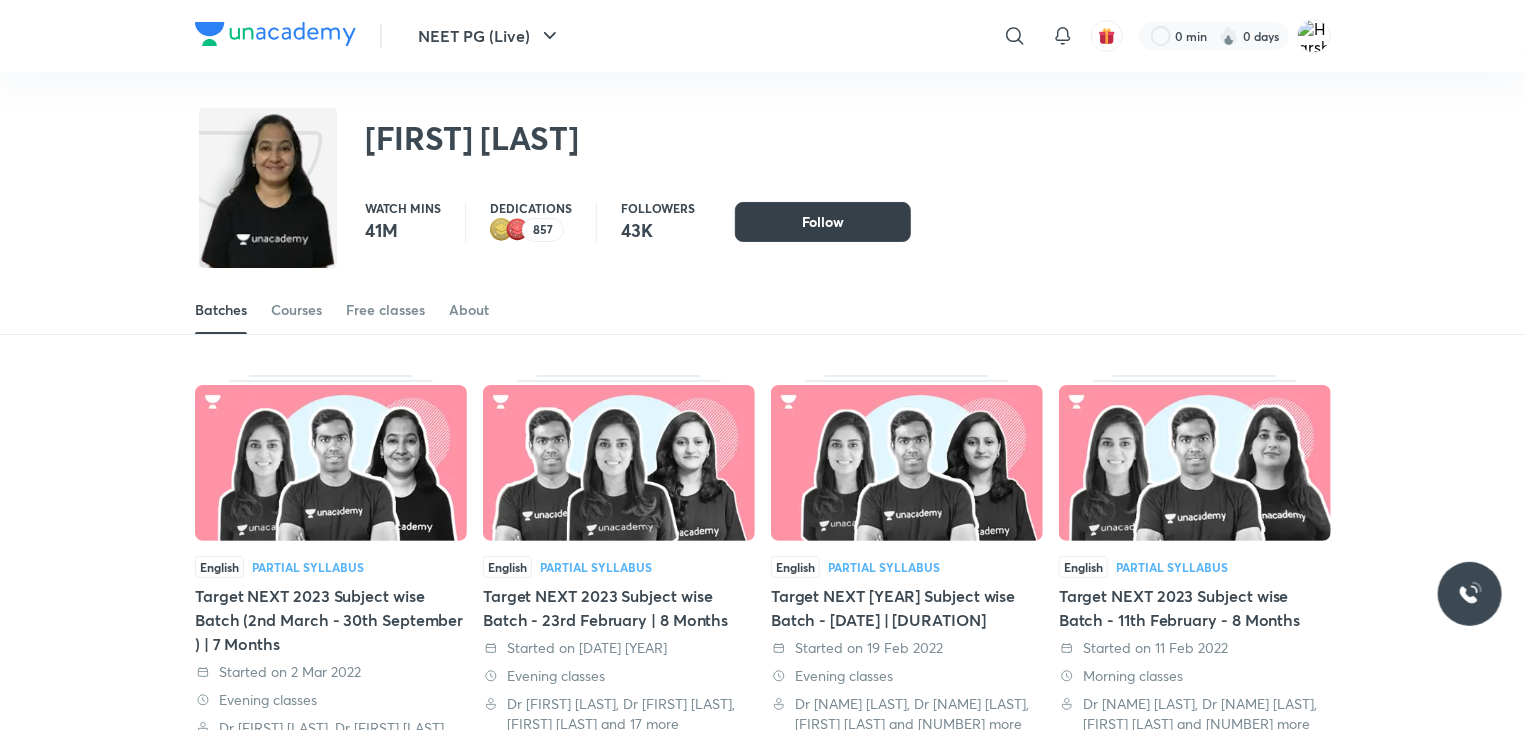click on "Follow" at bounding box center (823, 222) 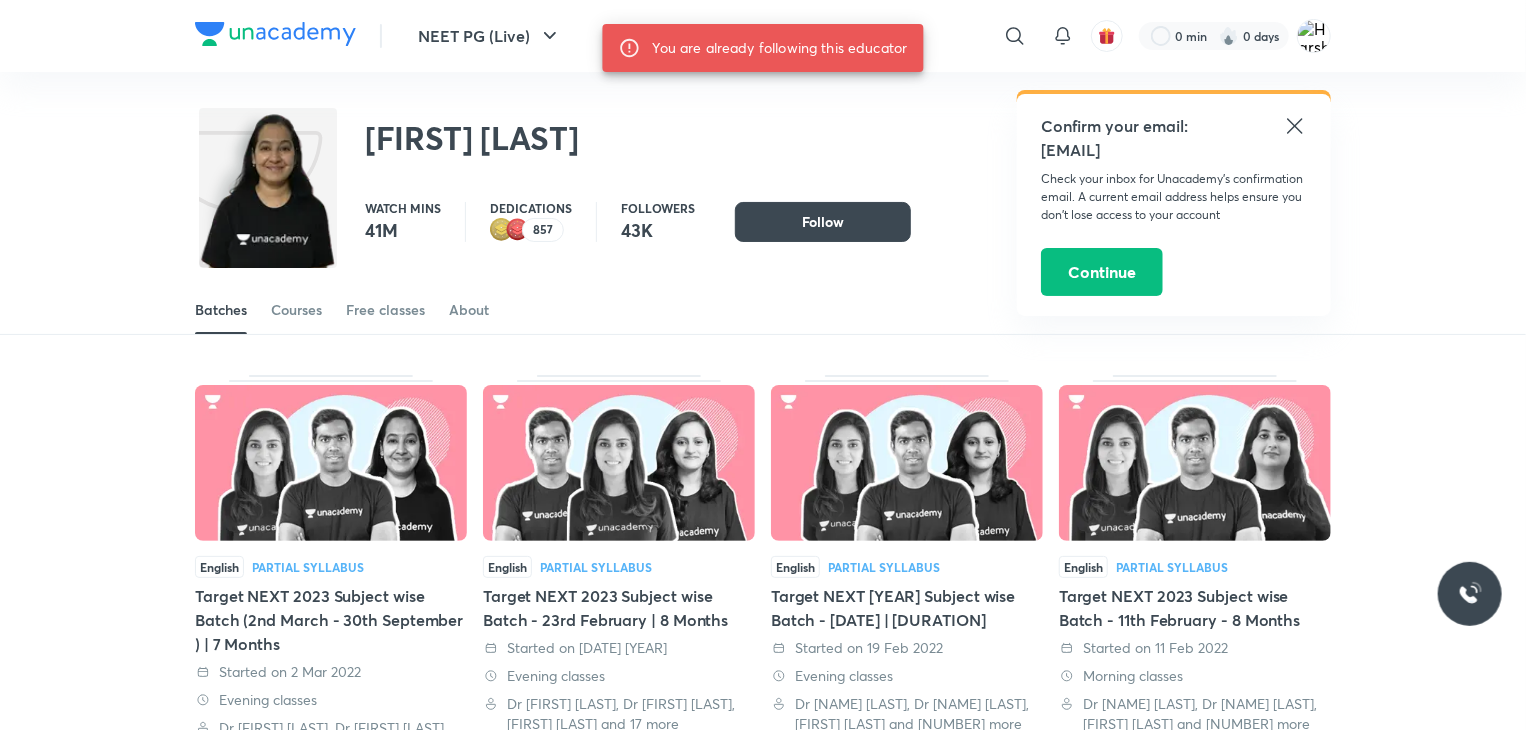 click 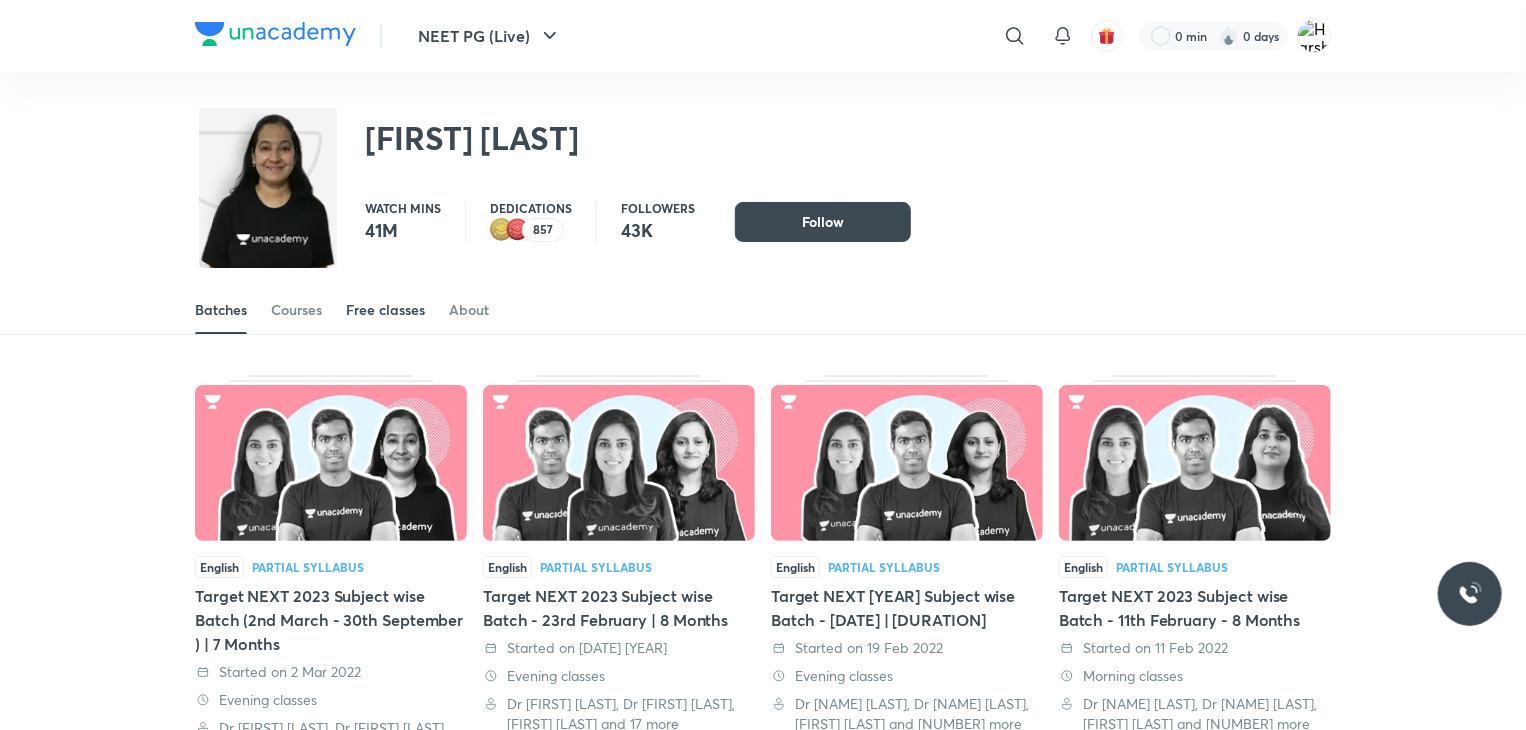 click on "Free classes" at bounding box center (385, 310) 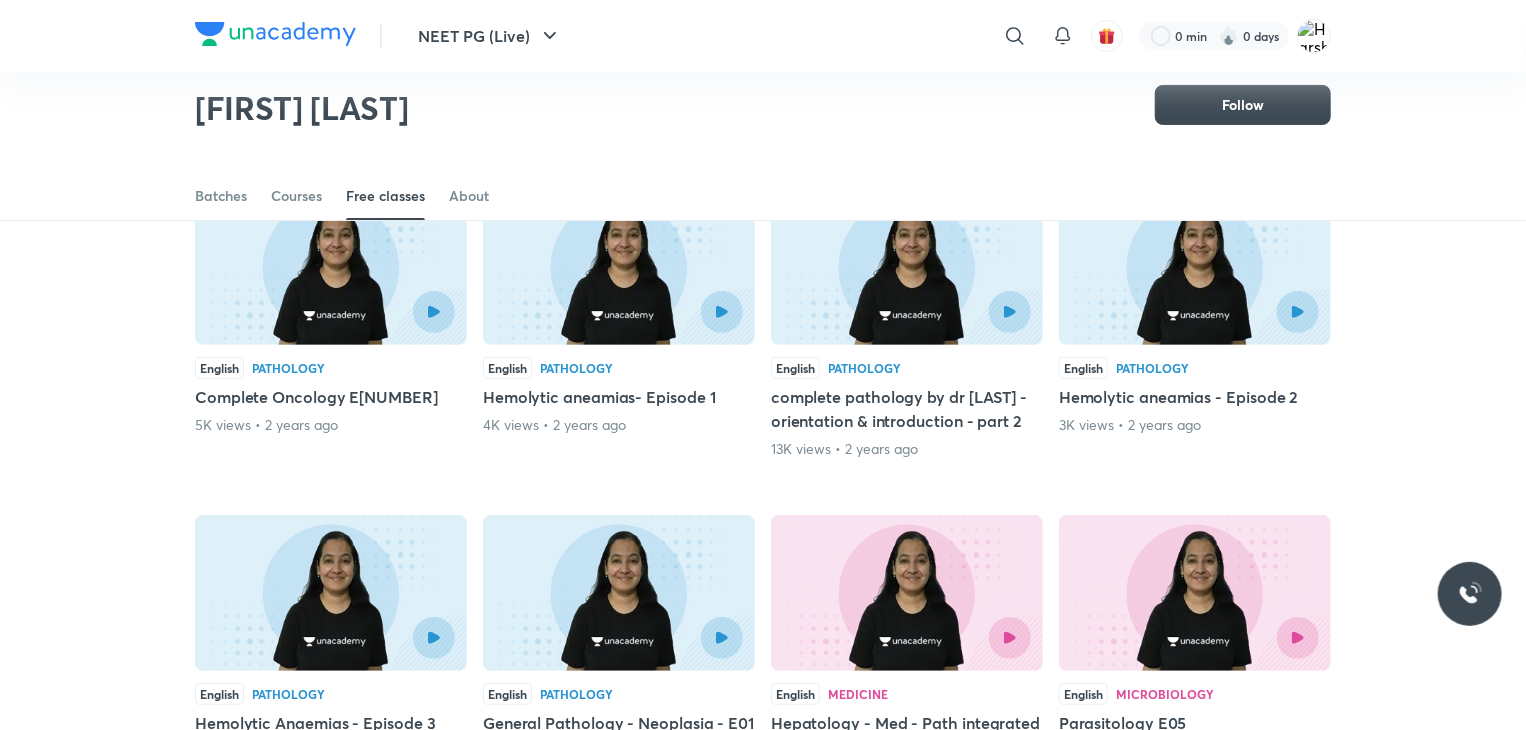 scroll, scrollTop: 196, scrollLeft: 0, axis: vertical 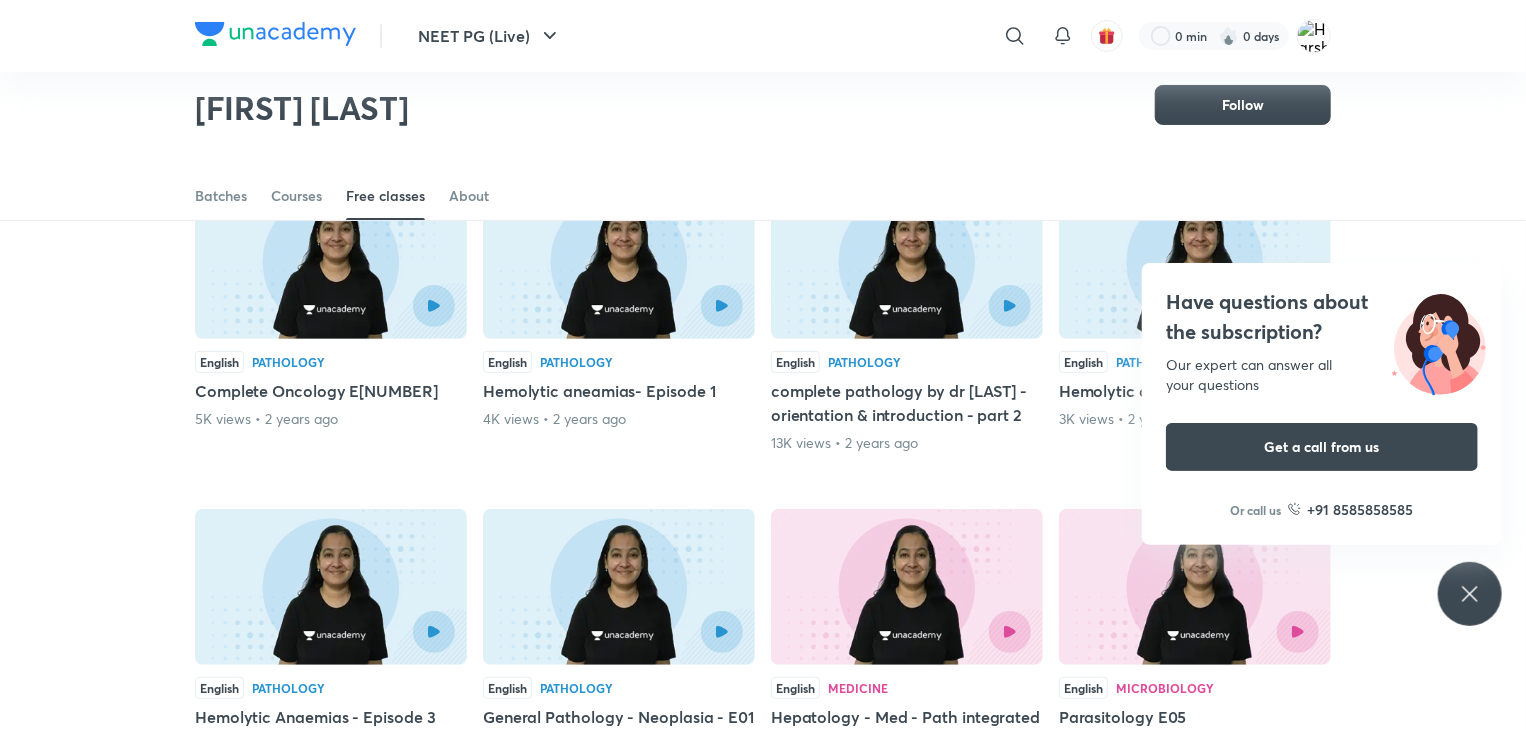 click on "Batches Courses Free classes About" at bounding box center [763, 174] 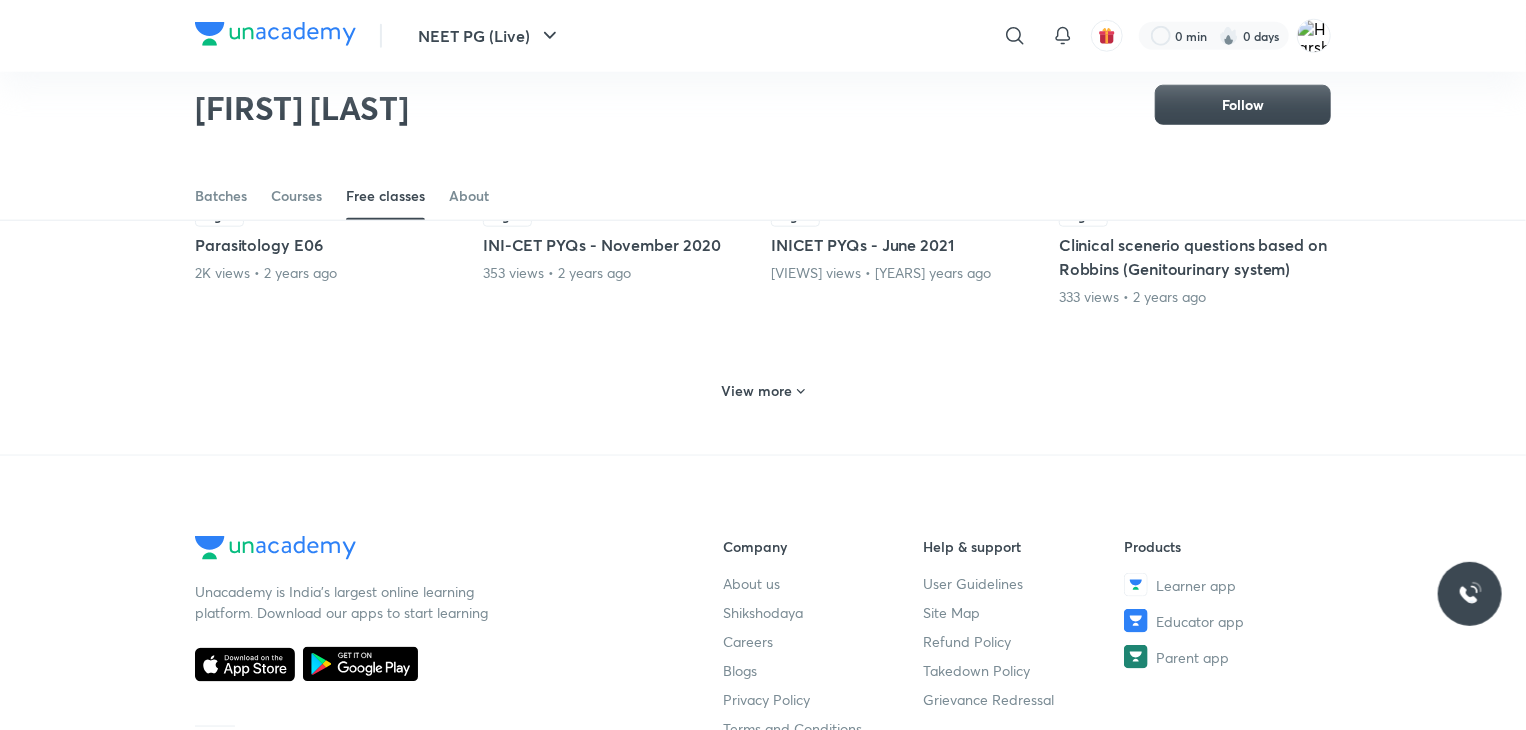 scroll, scrollTop: 999, scrollLeft: 0, axis: vertical 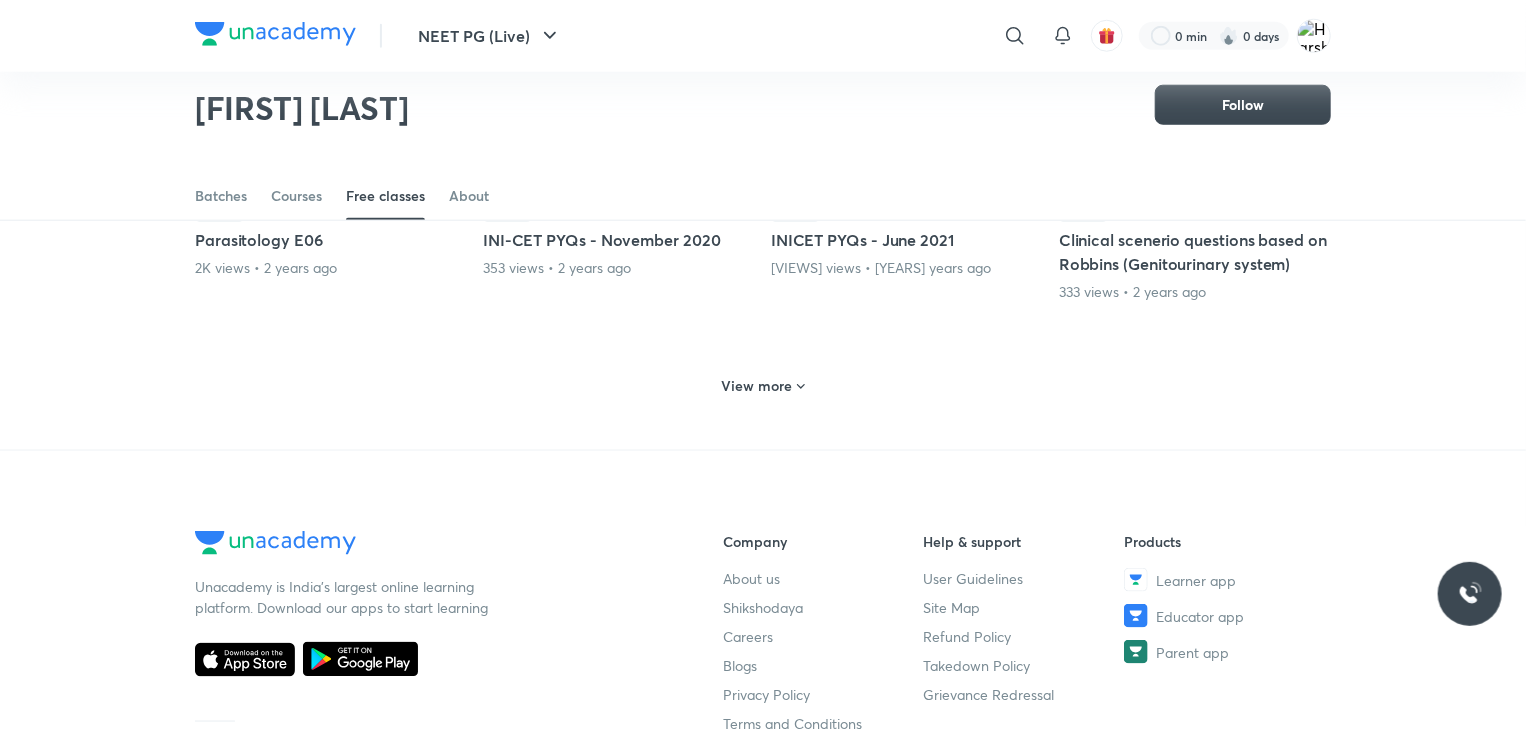 click on "View more" at bounding box center [757, 386] 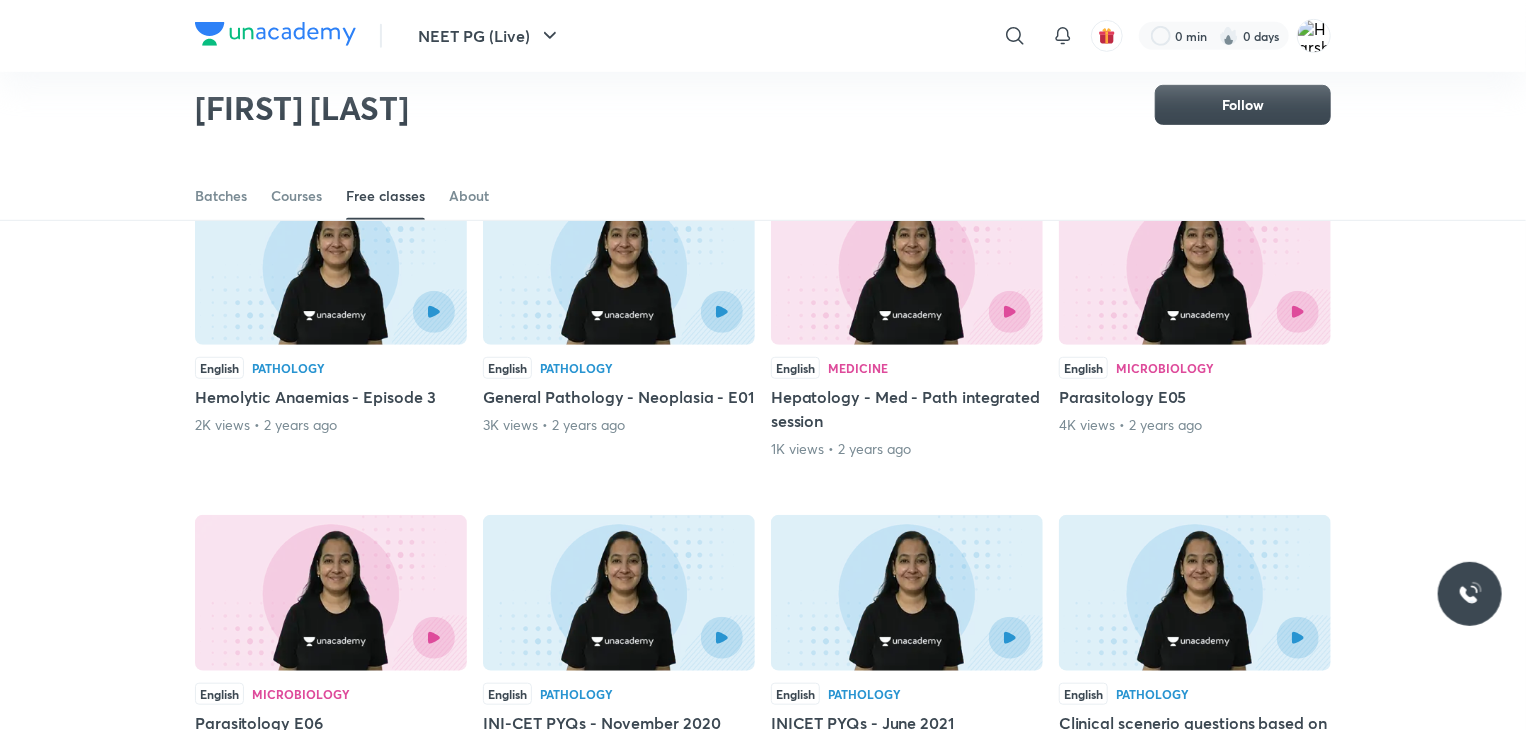 scroll, scrollTop: 0, scrollLeft: 0, axis: both 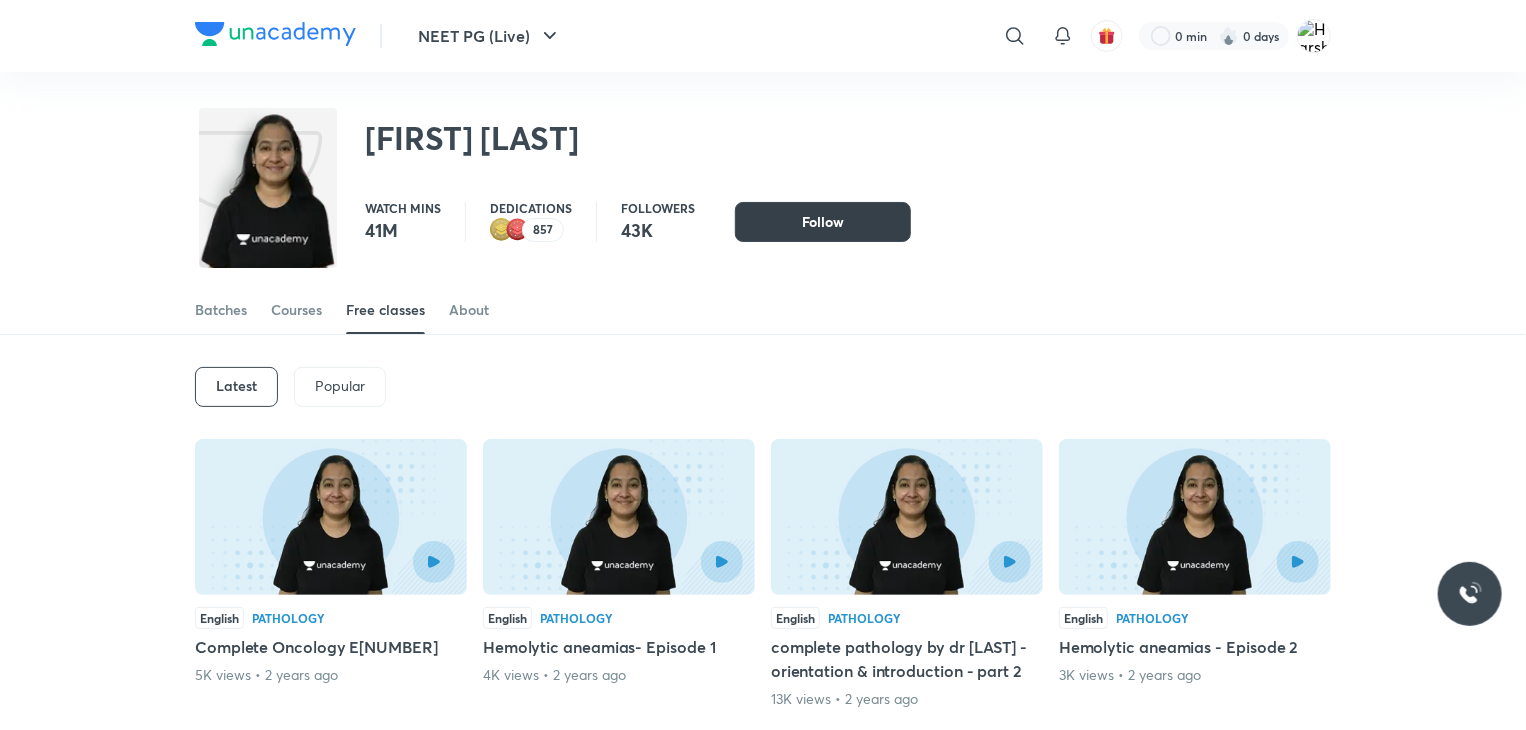 click on "Follow" at bounding box center (823, 222) 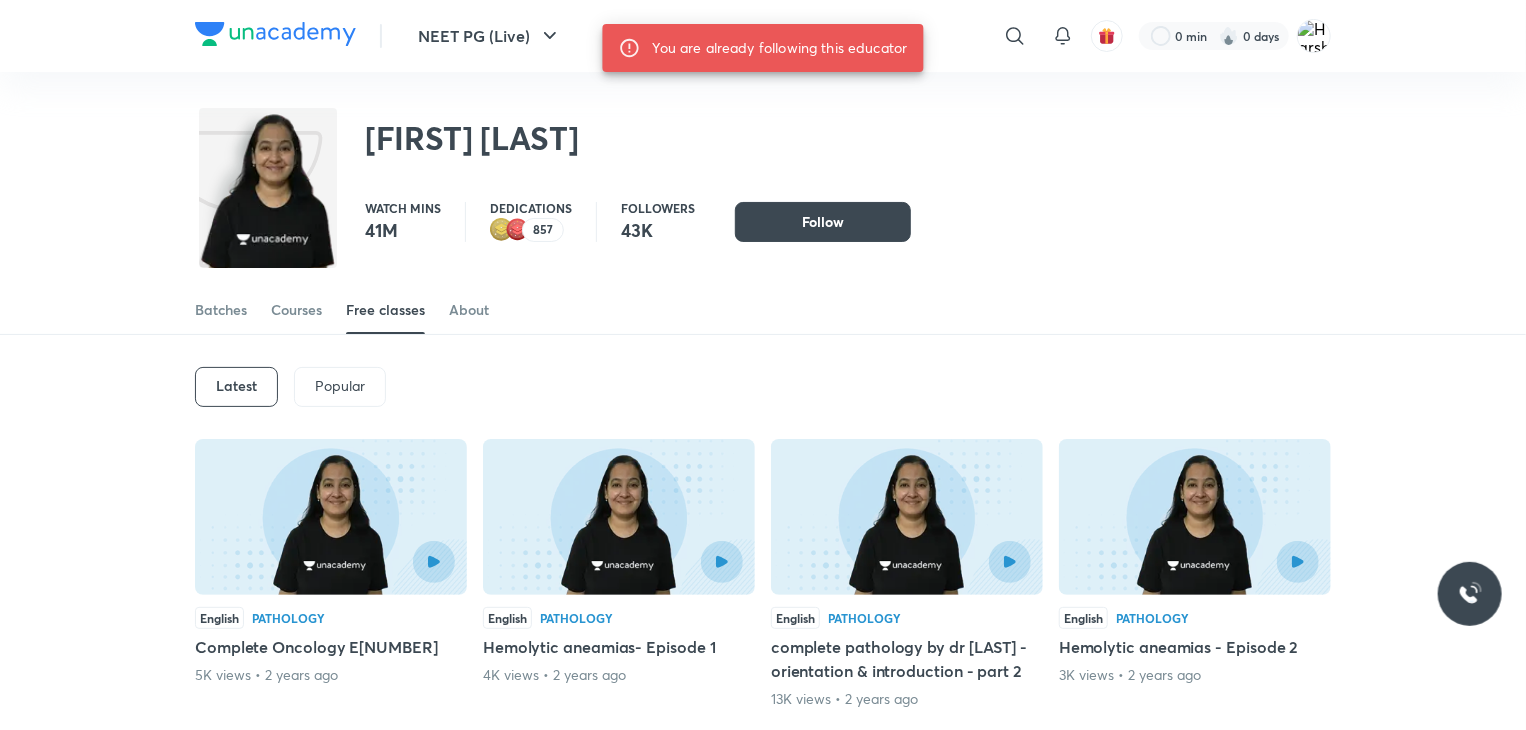 click on "Popular" at bounding box center [340, 386] 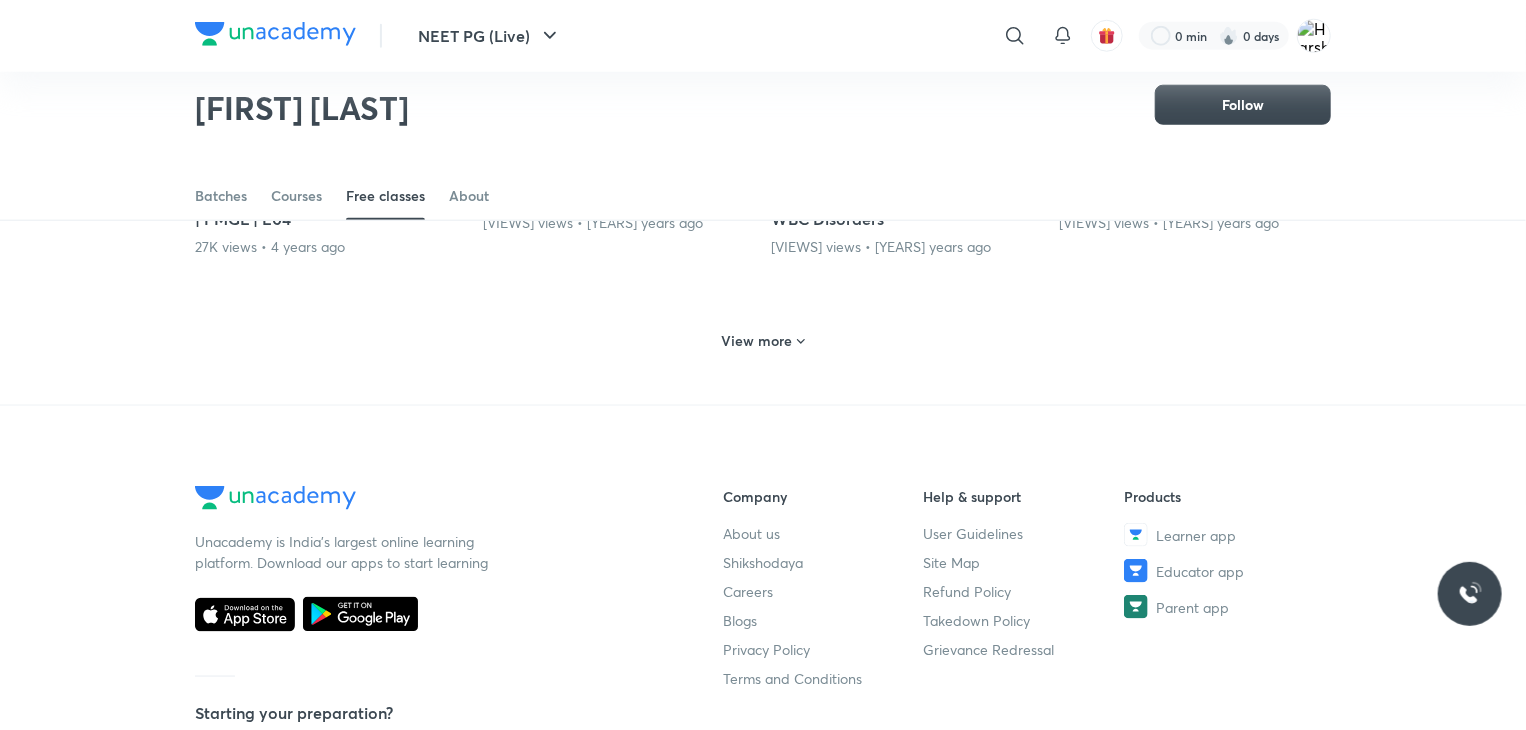 scroll, scrollTop: 1020, scrollLeft: 0, axis: vertical 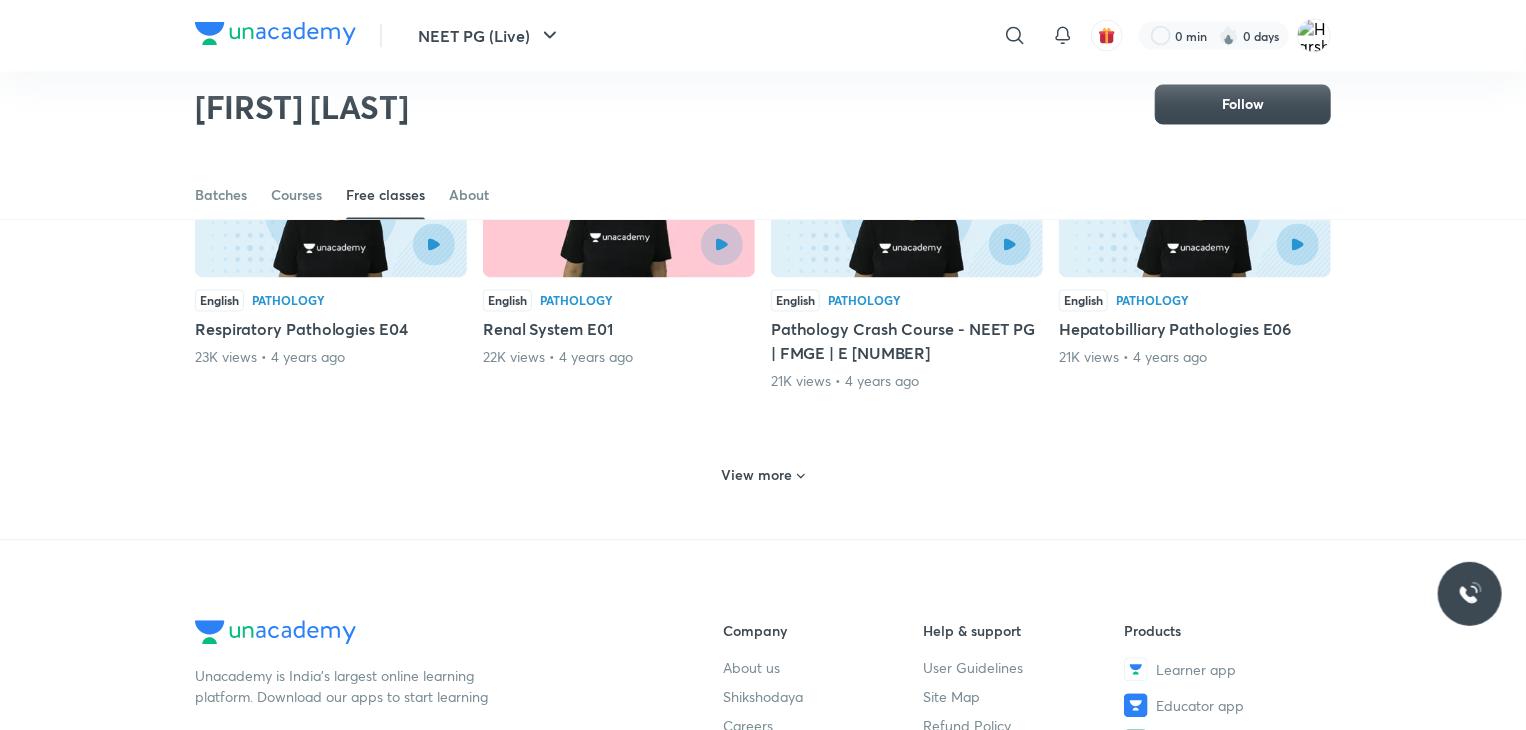 click on "View more" at bounding box center [757, 476] 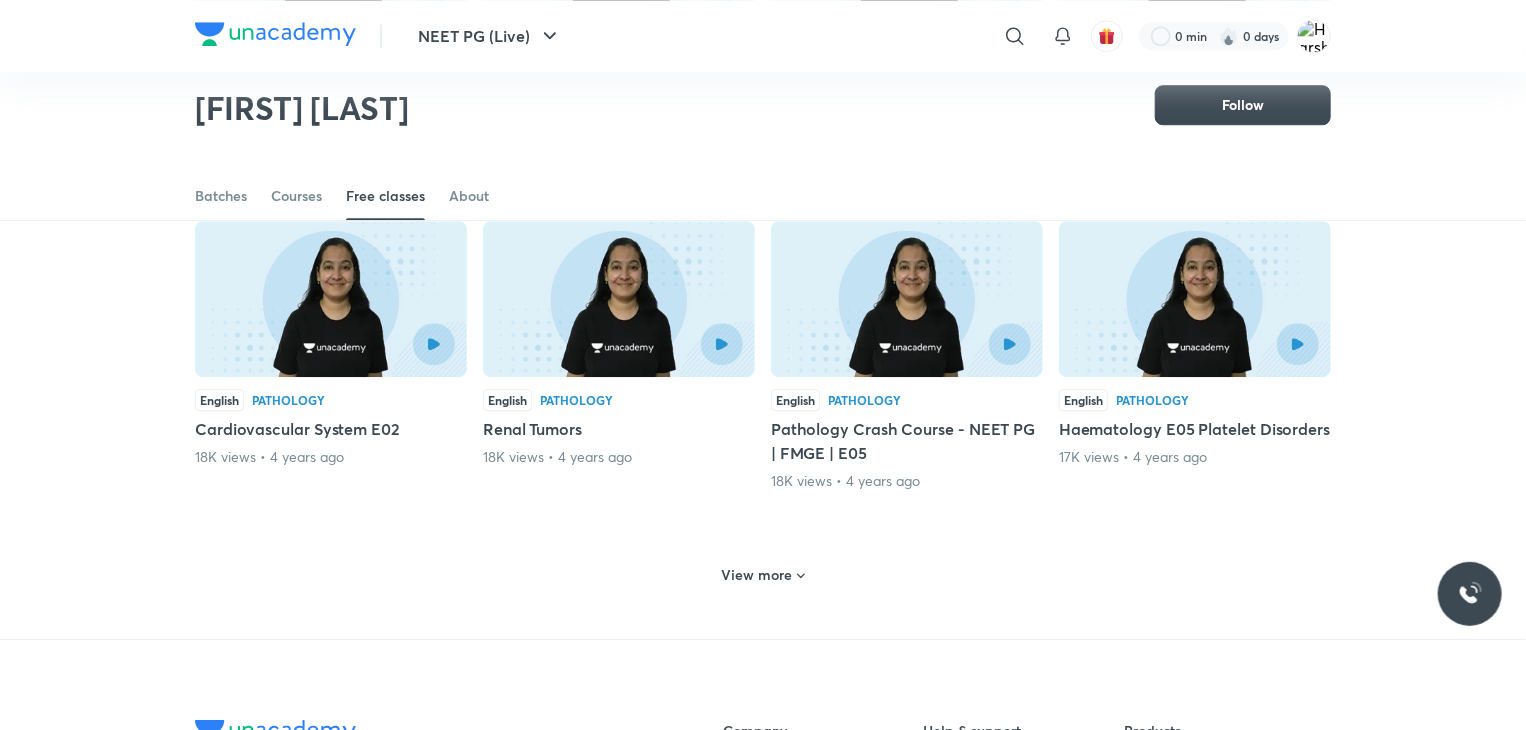 scroll, scrollTop: 2807, scrollLeft: 0, axis: vertical 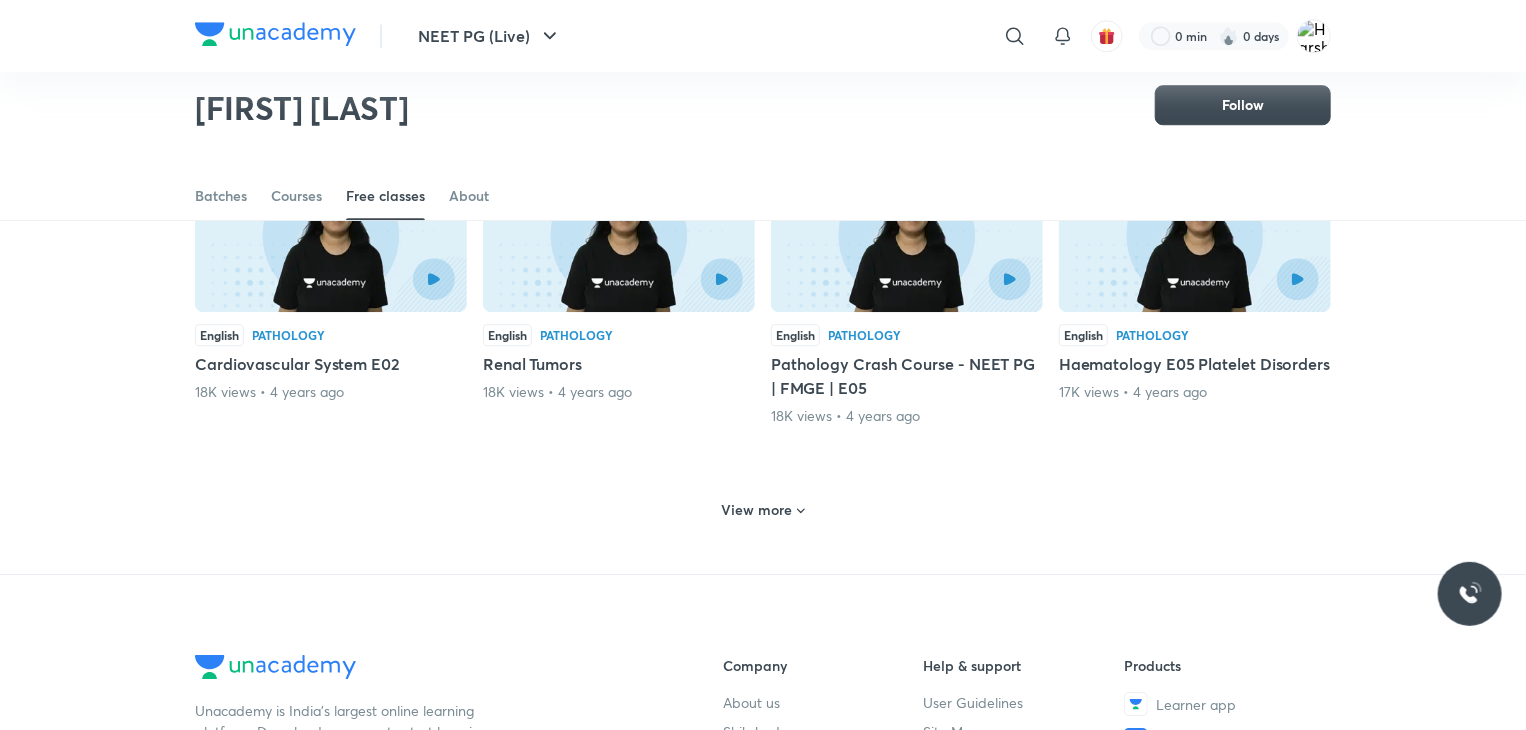 click on "View more" at bounding box center (757, 510) 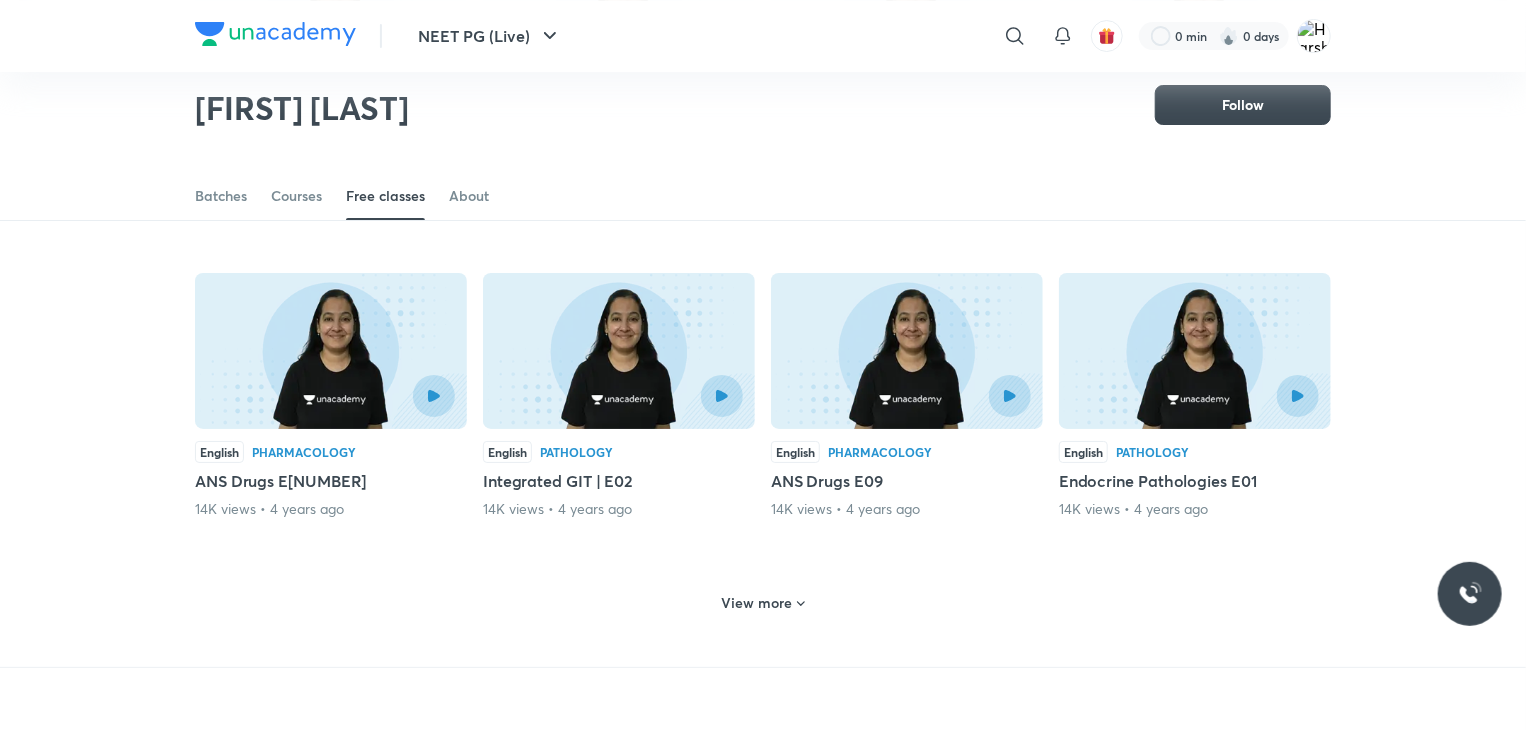 scroll, scrollTop: 3676, scrollLeft: 0, axis: vertical 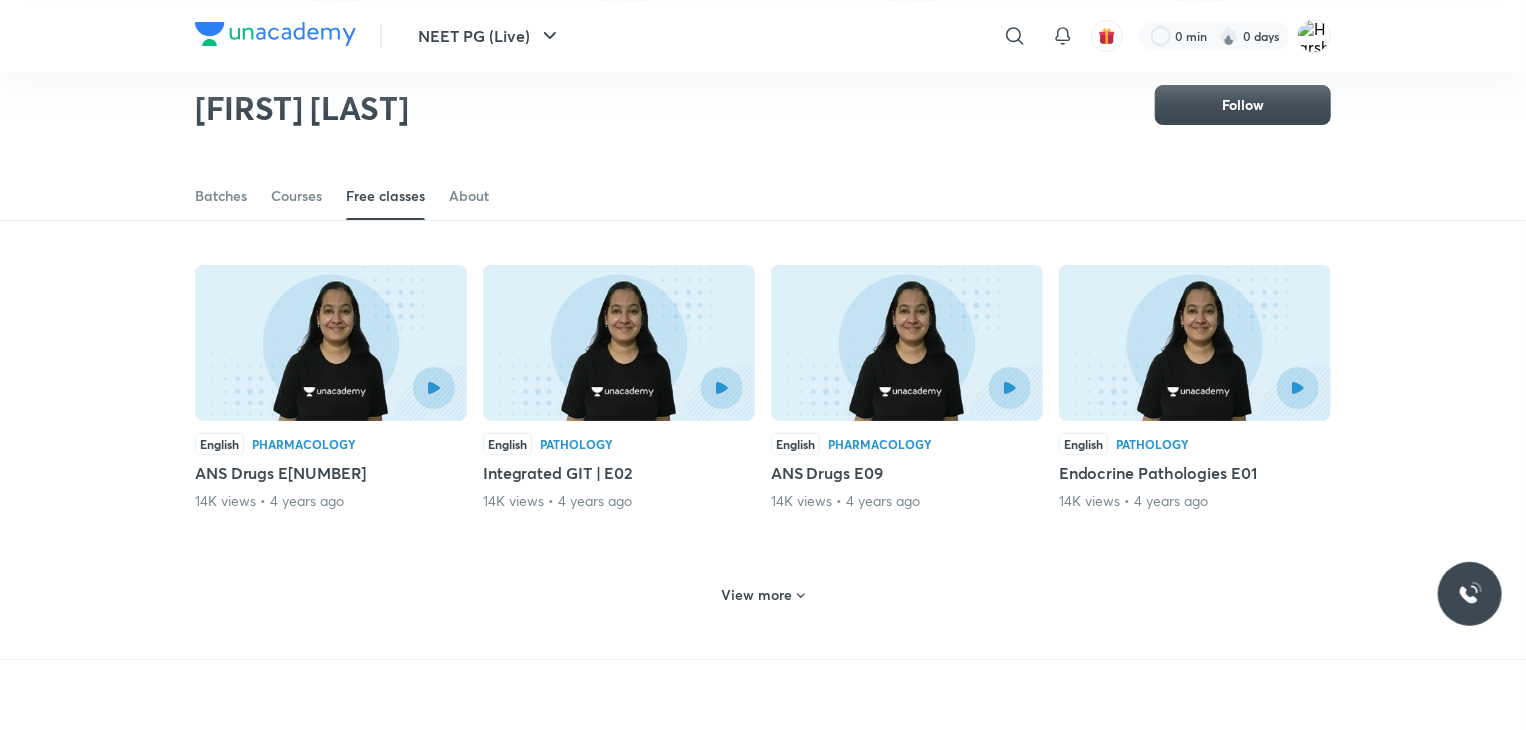 click on "View more" at bounding box center (757, 595) 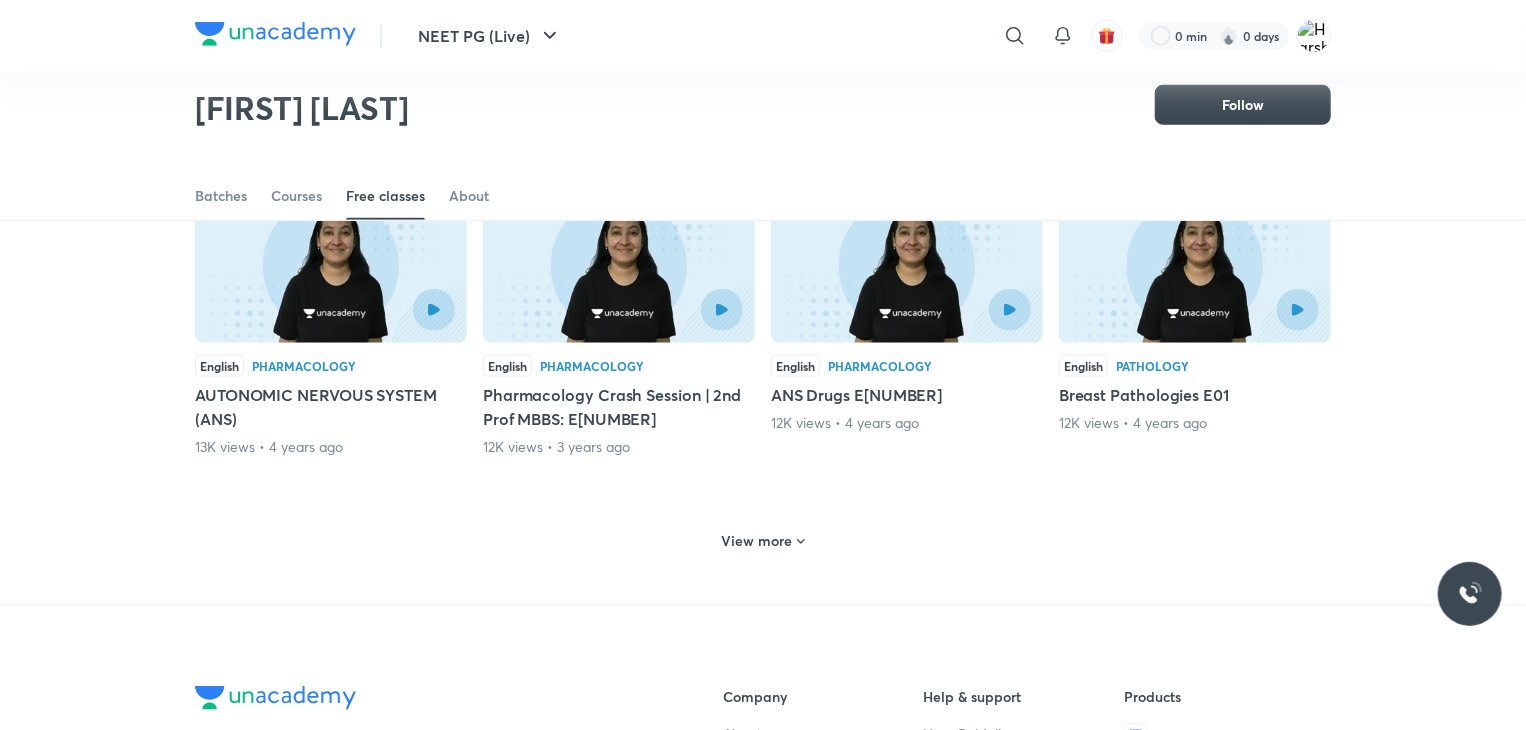 scroll, scrollTop: 4711, scrollLeft: 0, axis: vertical 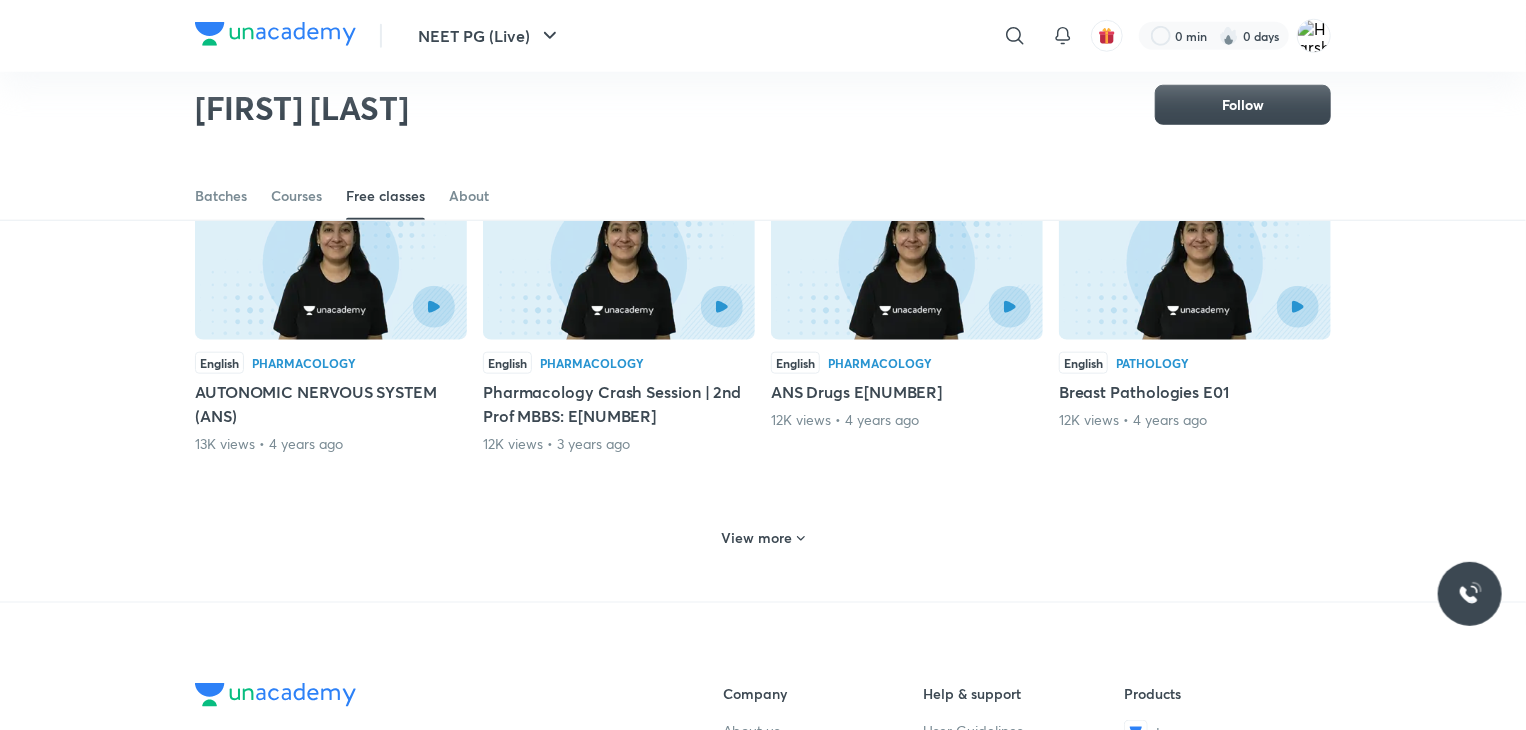 click on "View more" at bounding box center [757, 538] 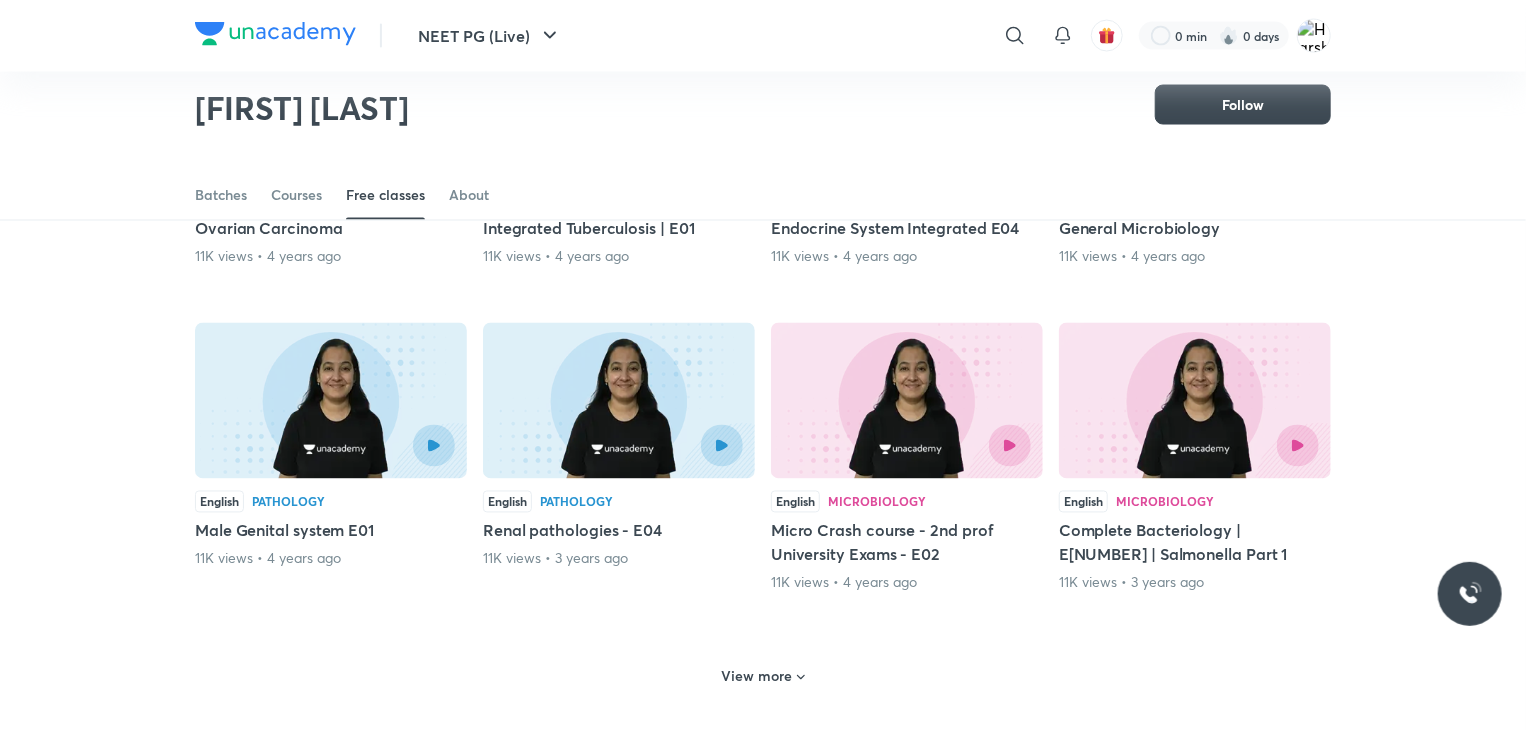scroll, scrollTop: 5527, scrollLeft: 0, axis: vertical 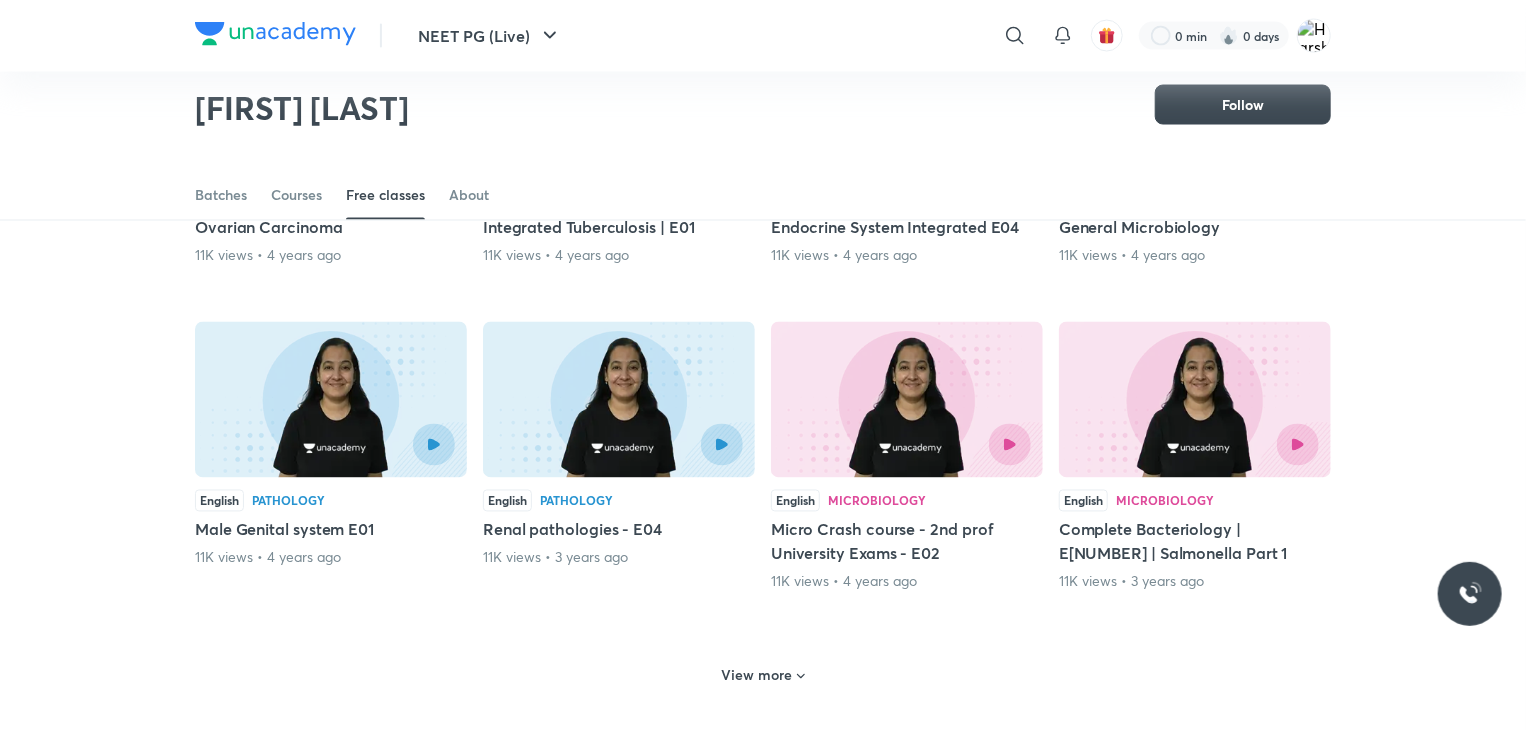 click on "View more" at bounding box center (757, 676) 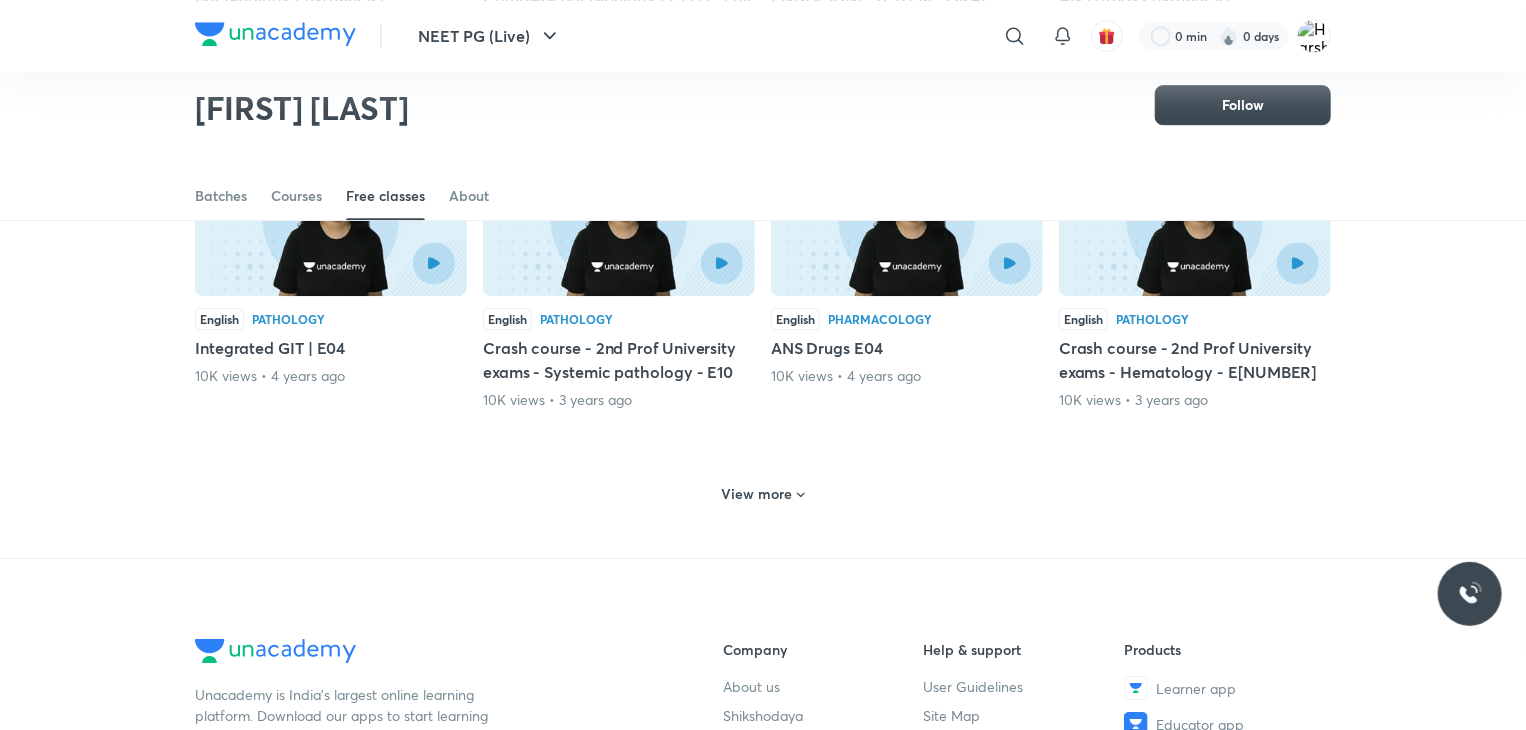 scroll, scrollTop: 6751, scrollLeft: 0, axis: vertical 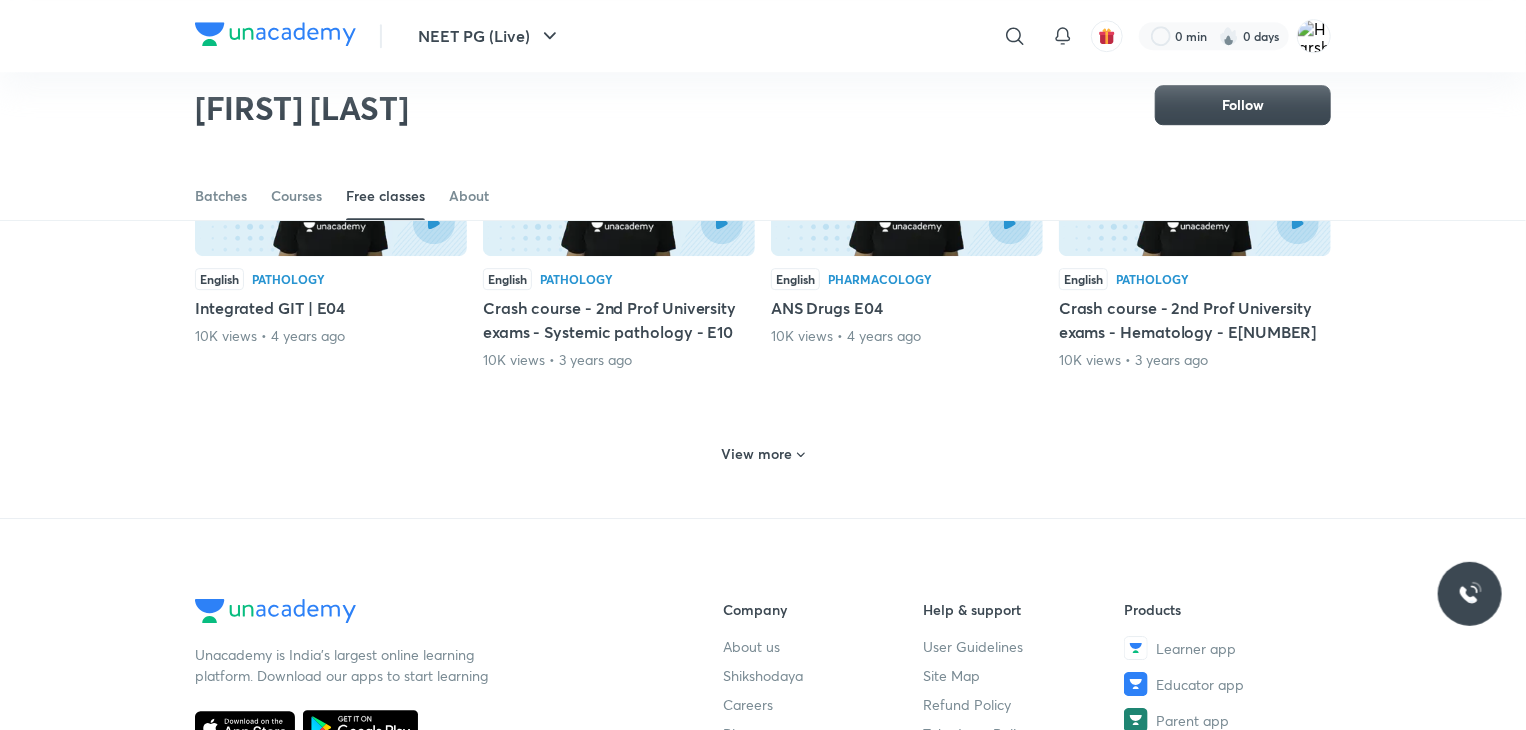 click on "View more" at bounding box center (757, 454) 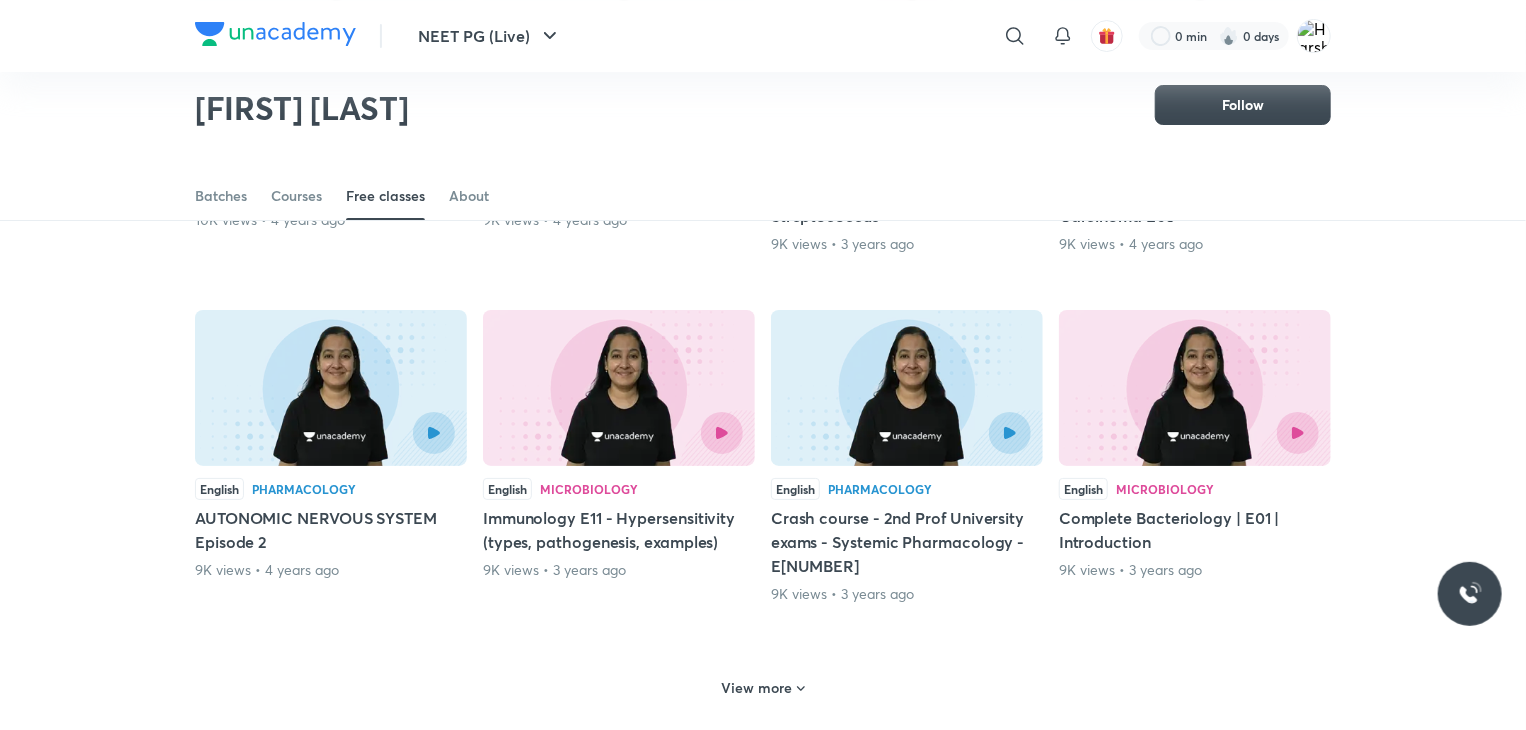 scroll, scrollTop: 7566, scrollLeft: 0, axis: vertical 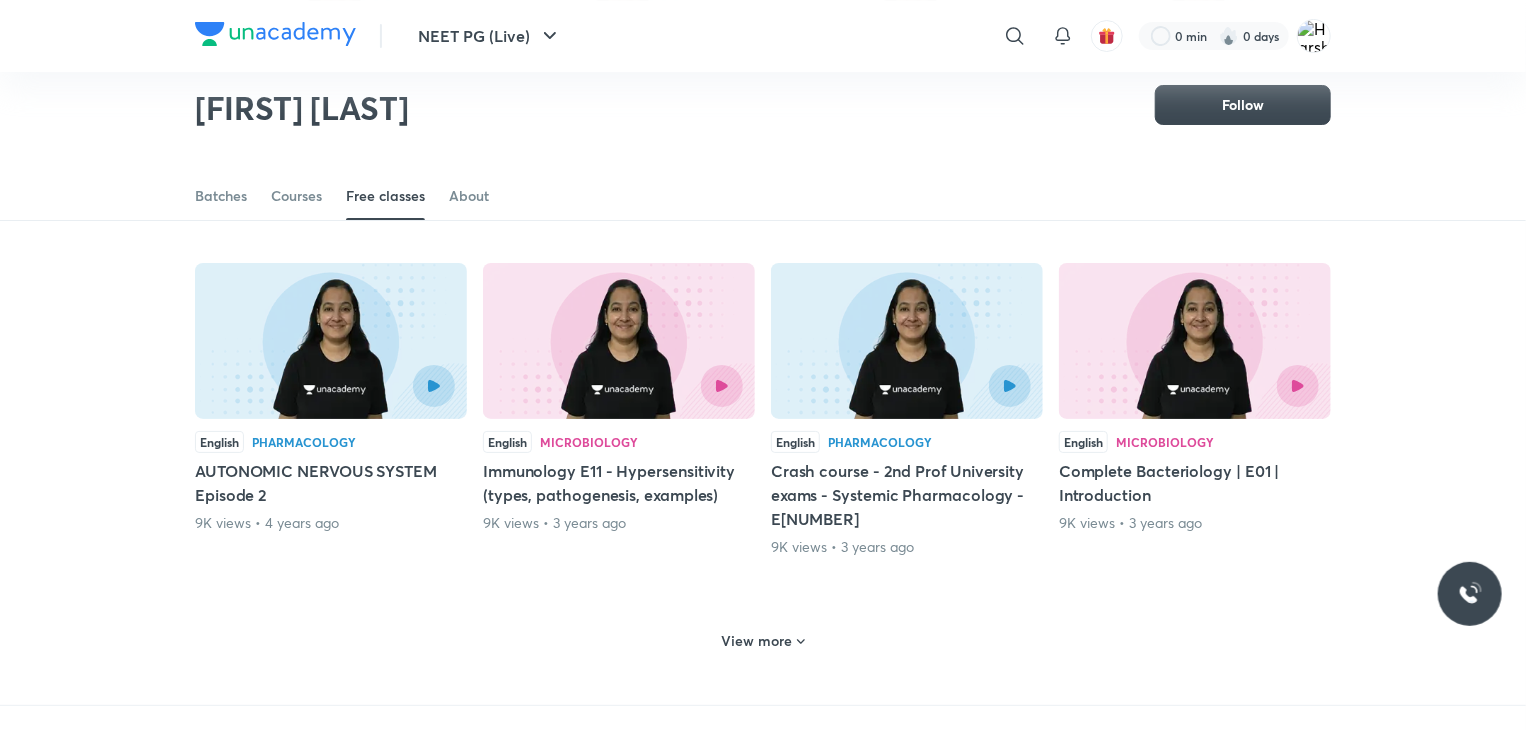 click on "View more" at bounding box center [757, 641] 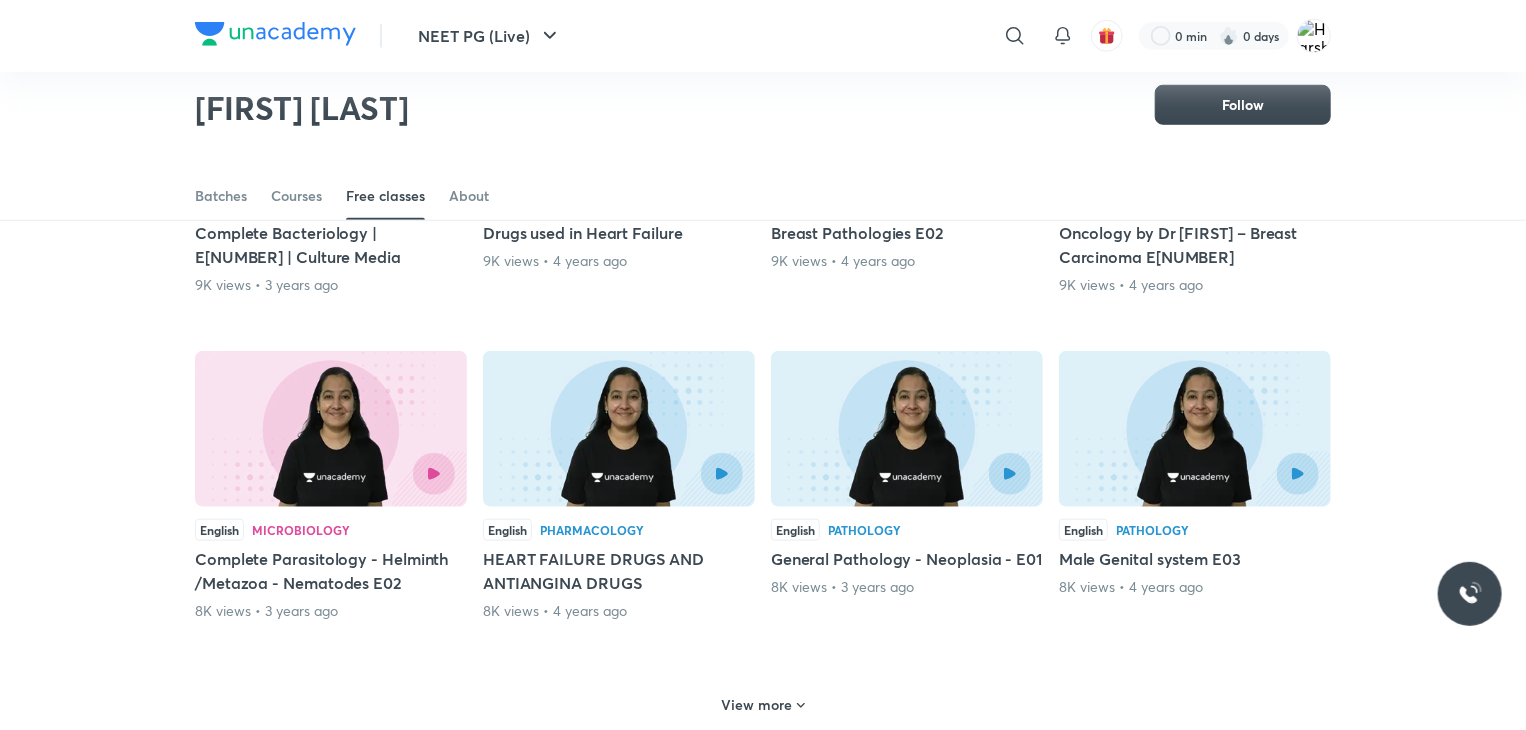 scroll, scrollTop: 8480, scrollLeft: 0, axis: vertical 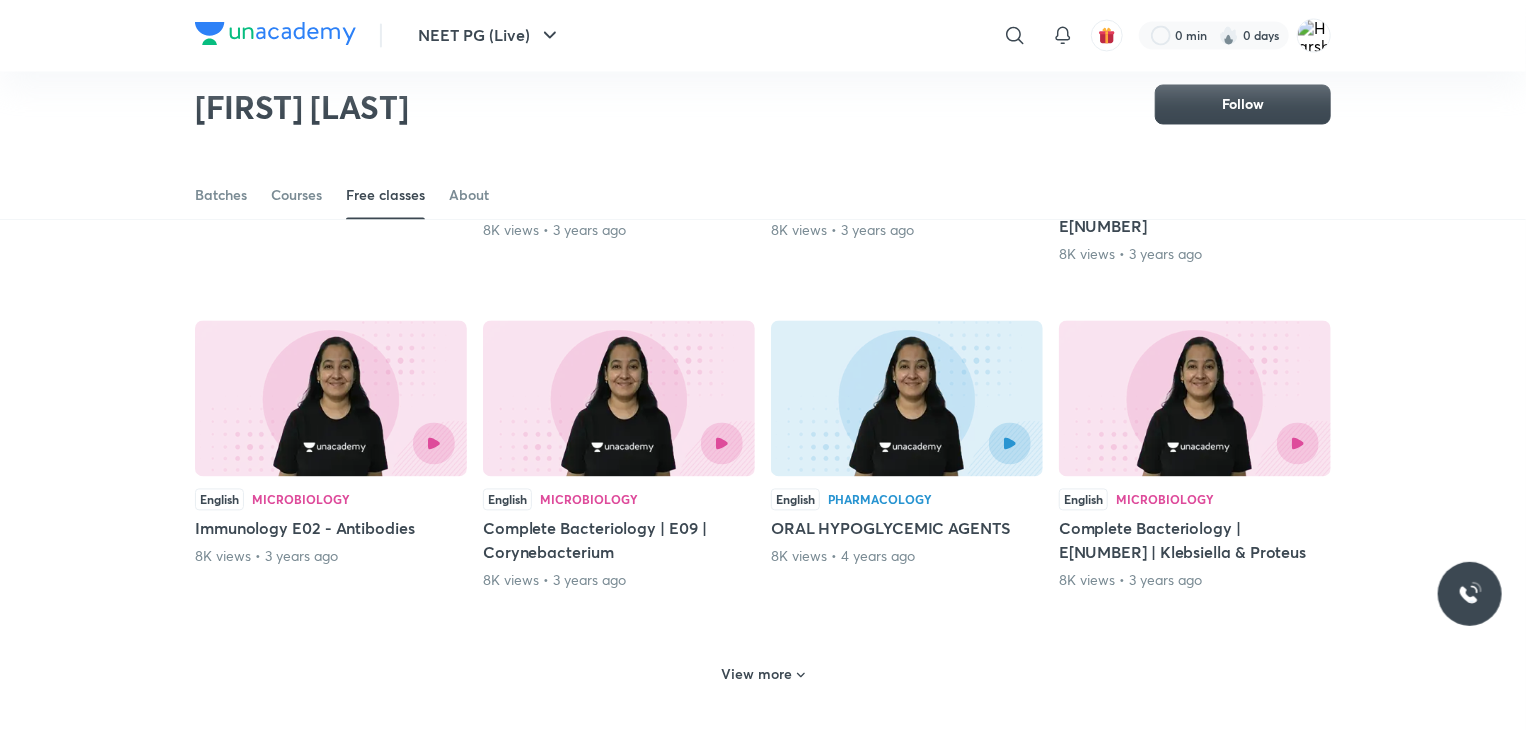 click on "View more" at bounding box center (757, 675) 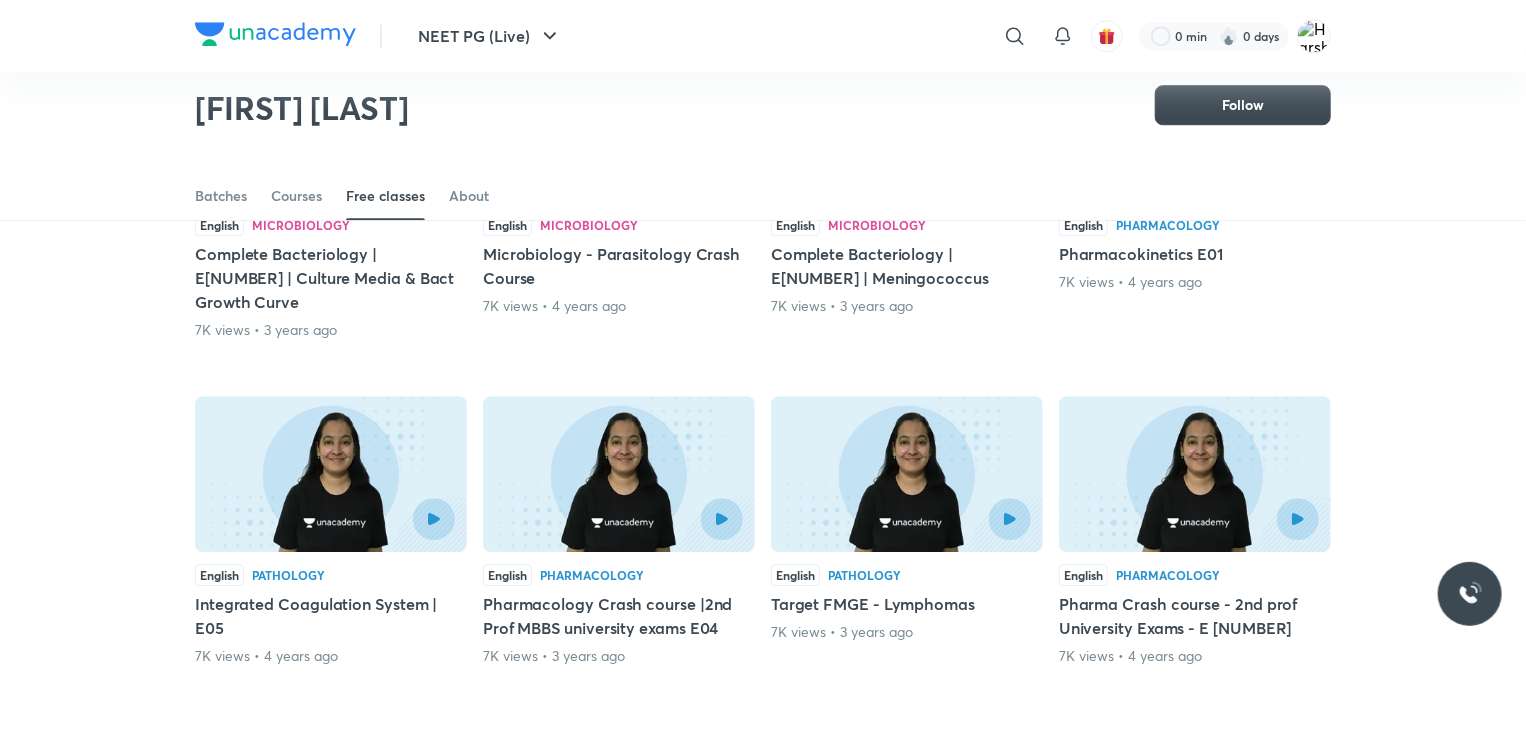 scroll, scrollTop: 10467, scrollLeft: 0, axis: vertical 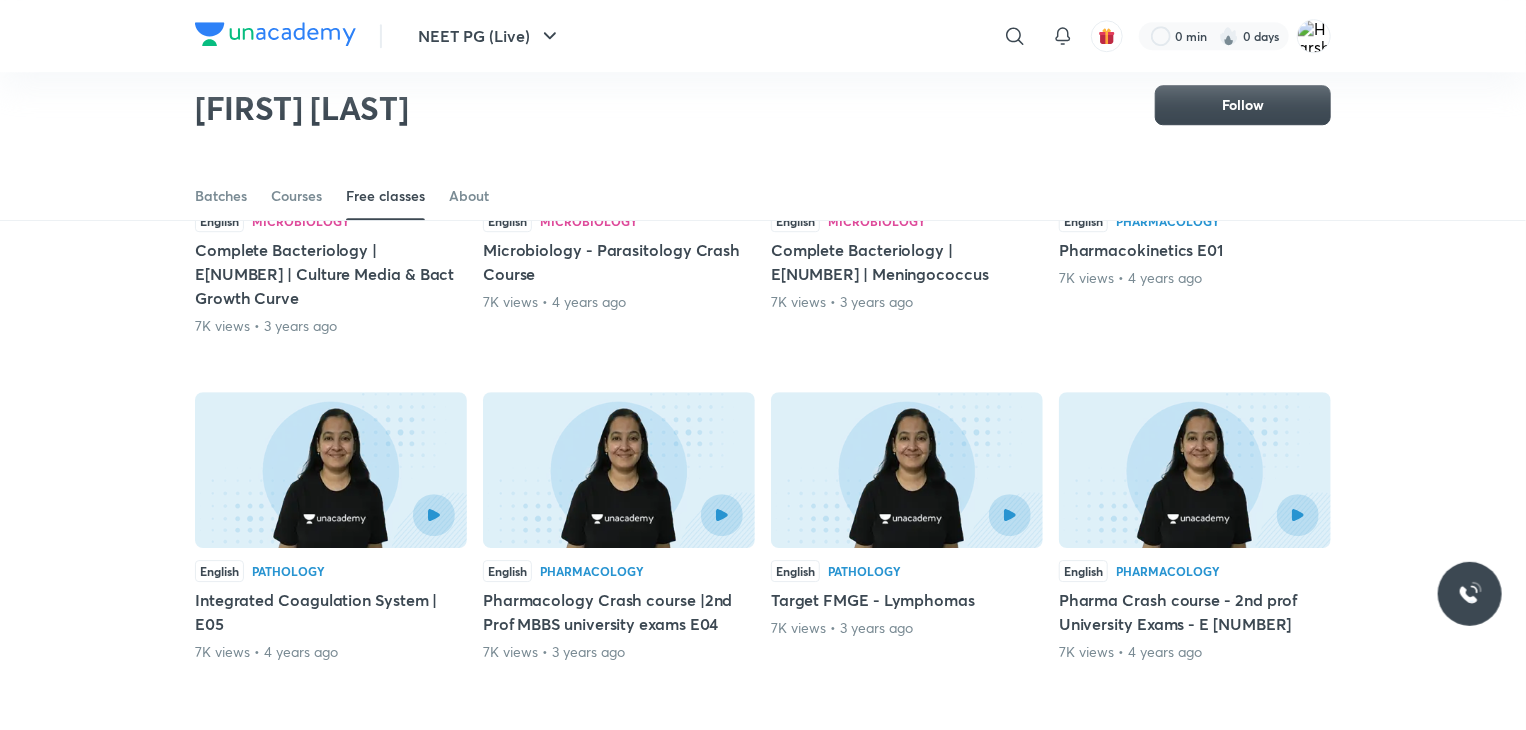 click on "View more" at bounding box center [757, 746] 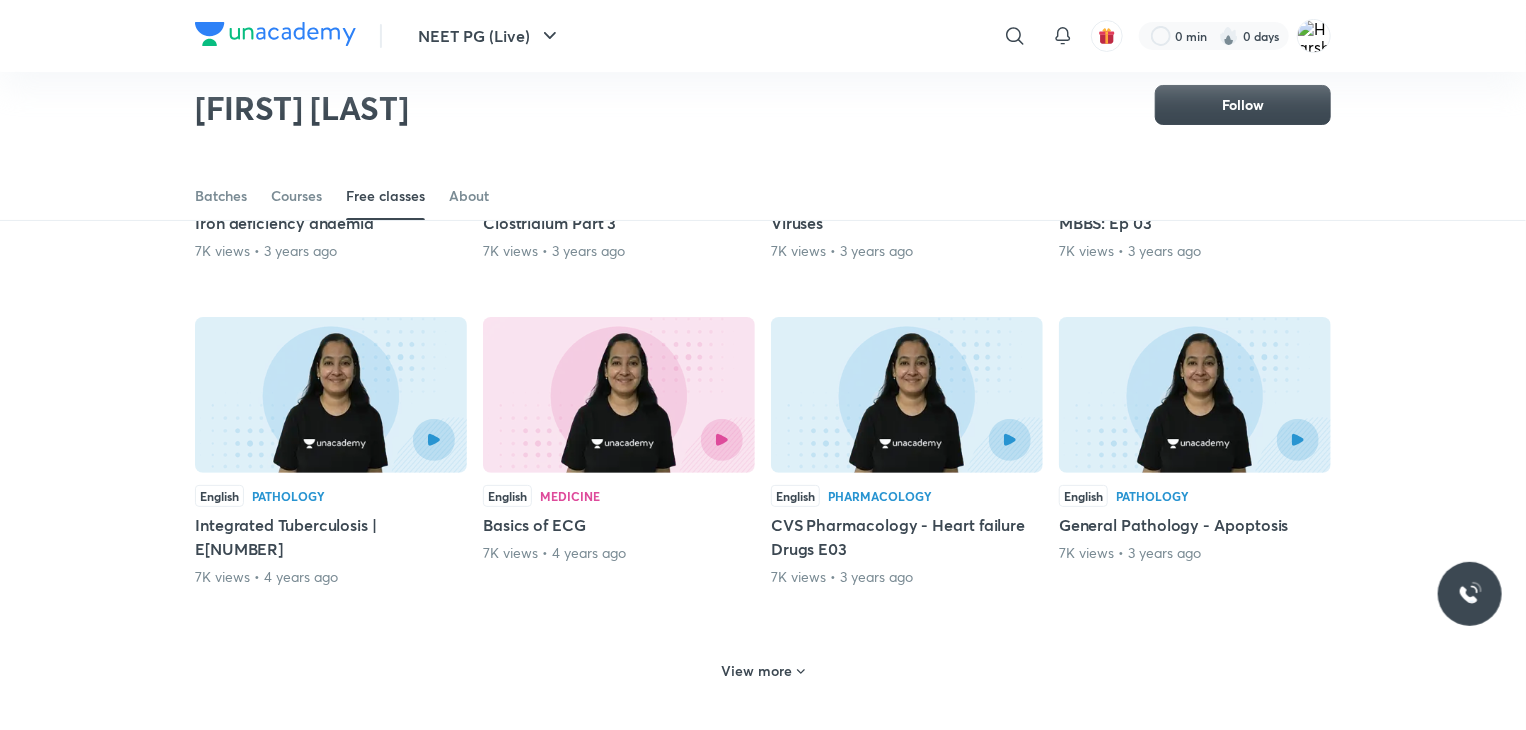 scroll, scrollTop: 11526, scrollLeft: 0, axis: vertical 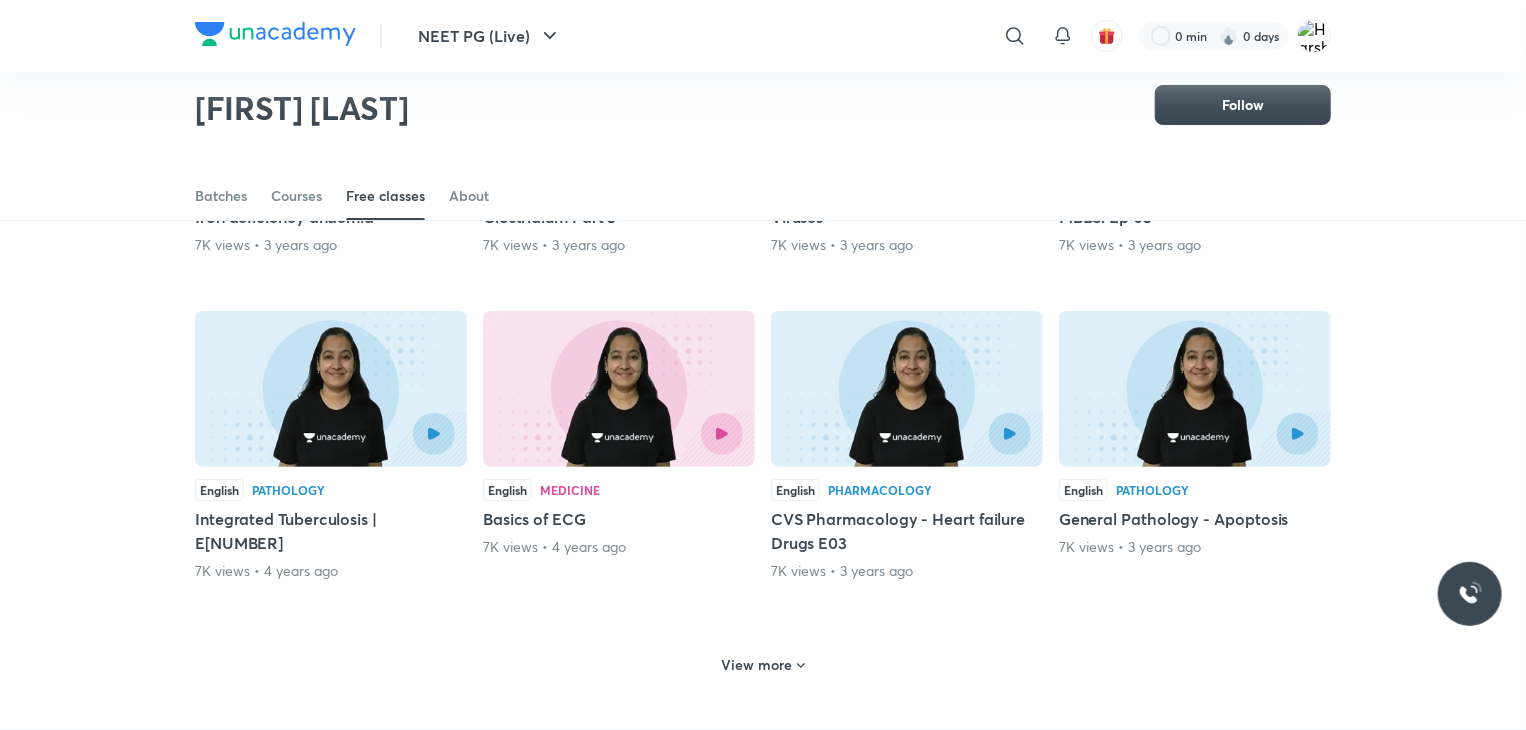 click on "View more" at bounding box center [757, 665] 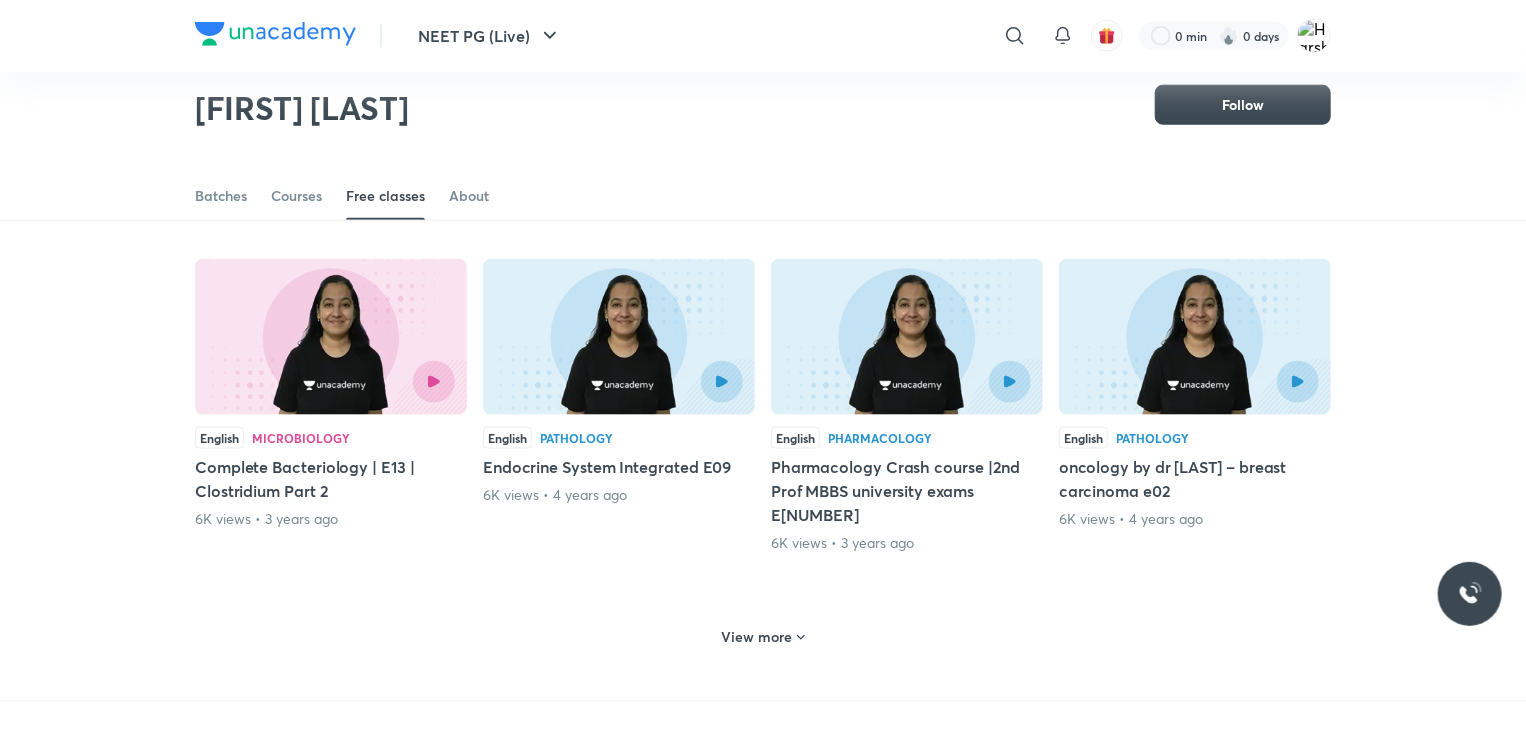 scroll, scrollTop: 12560, scrollLeft: 0, axis: vertical 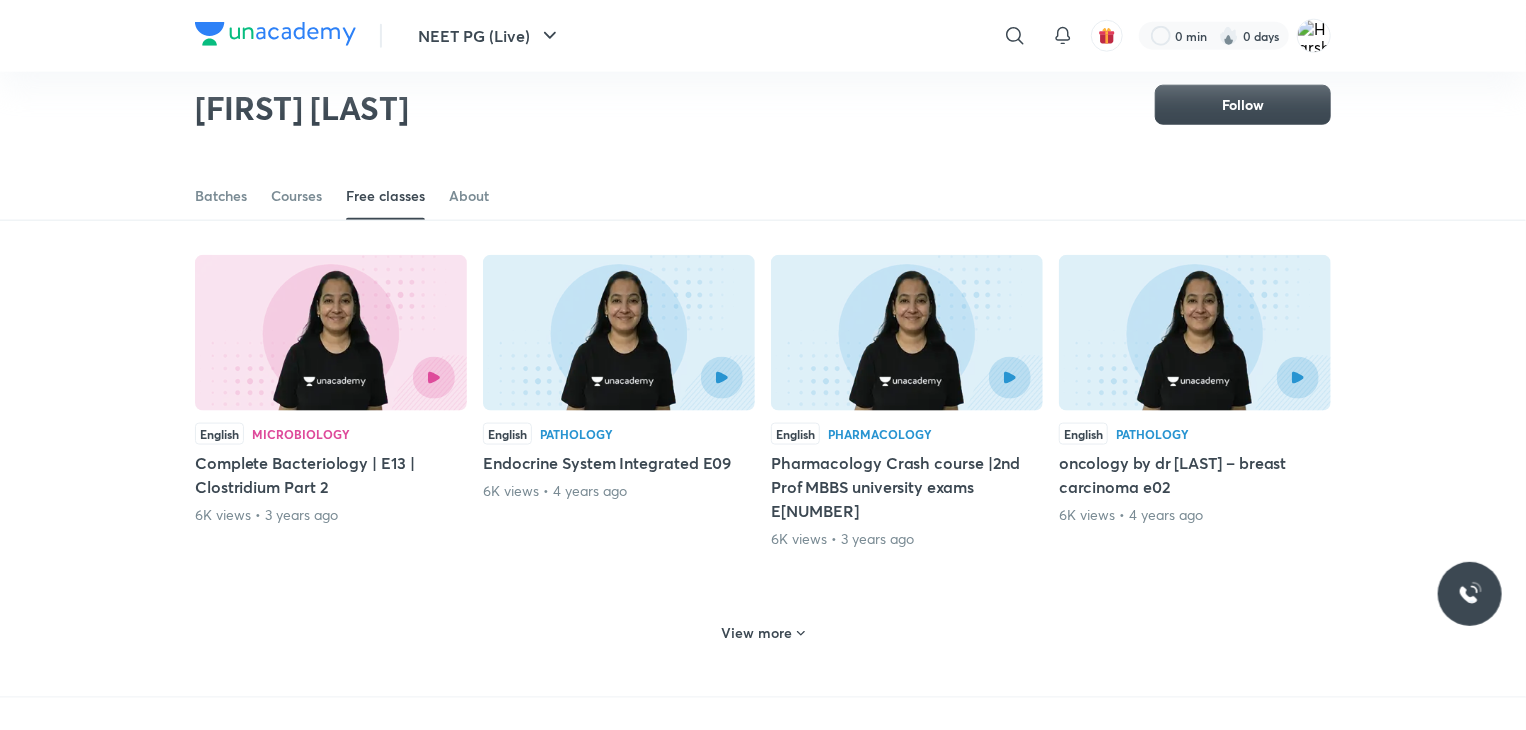 click on "View more" at bounding box center (757, 633) 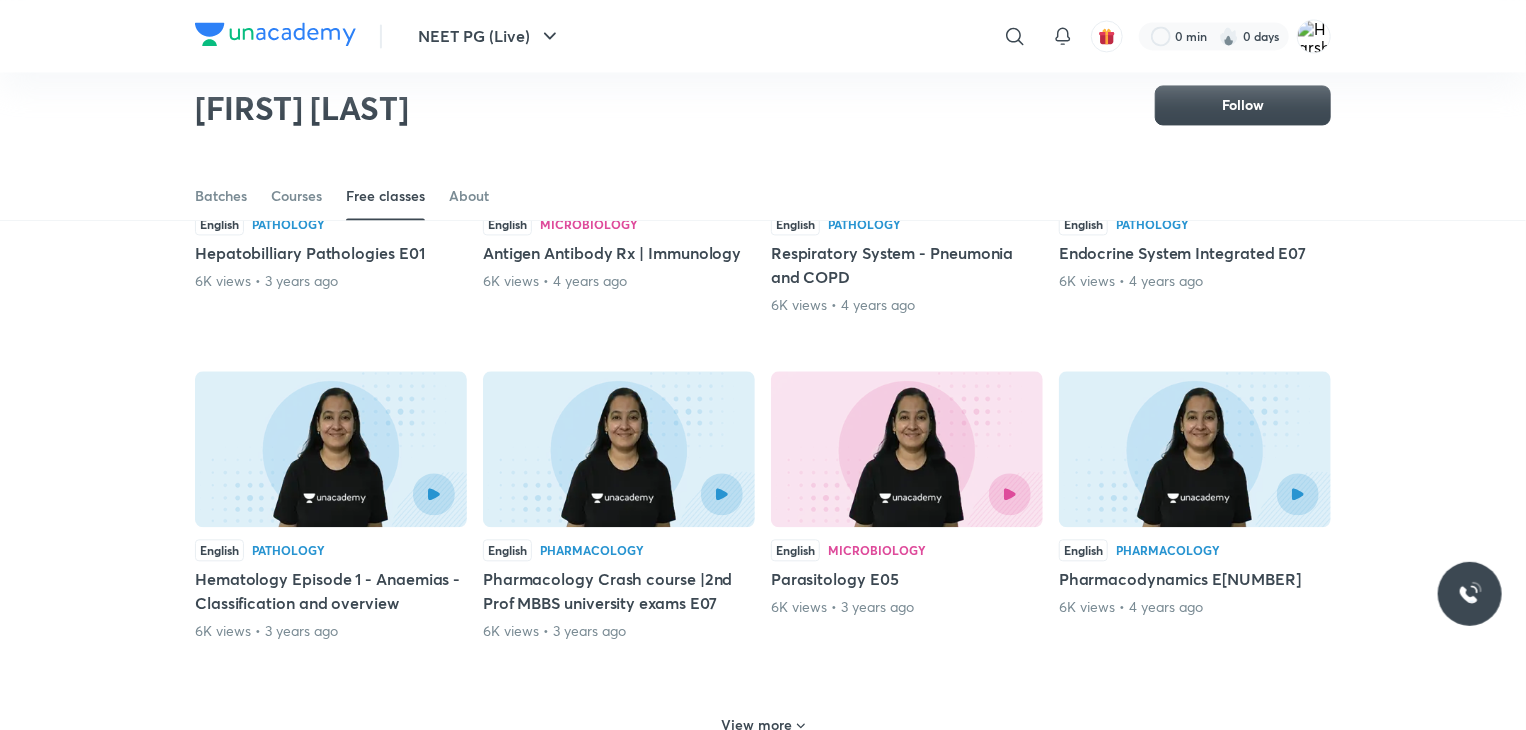 scroll, scrollTop: 13471, scrollLeft: 0, axis: vertical 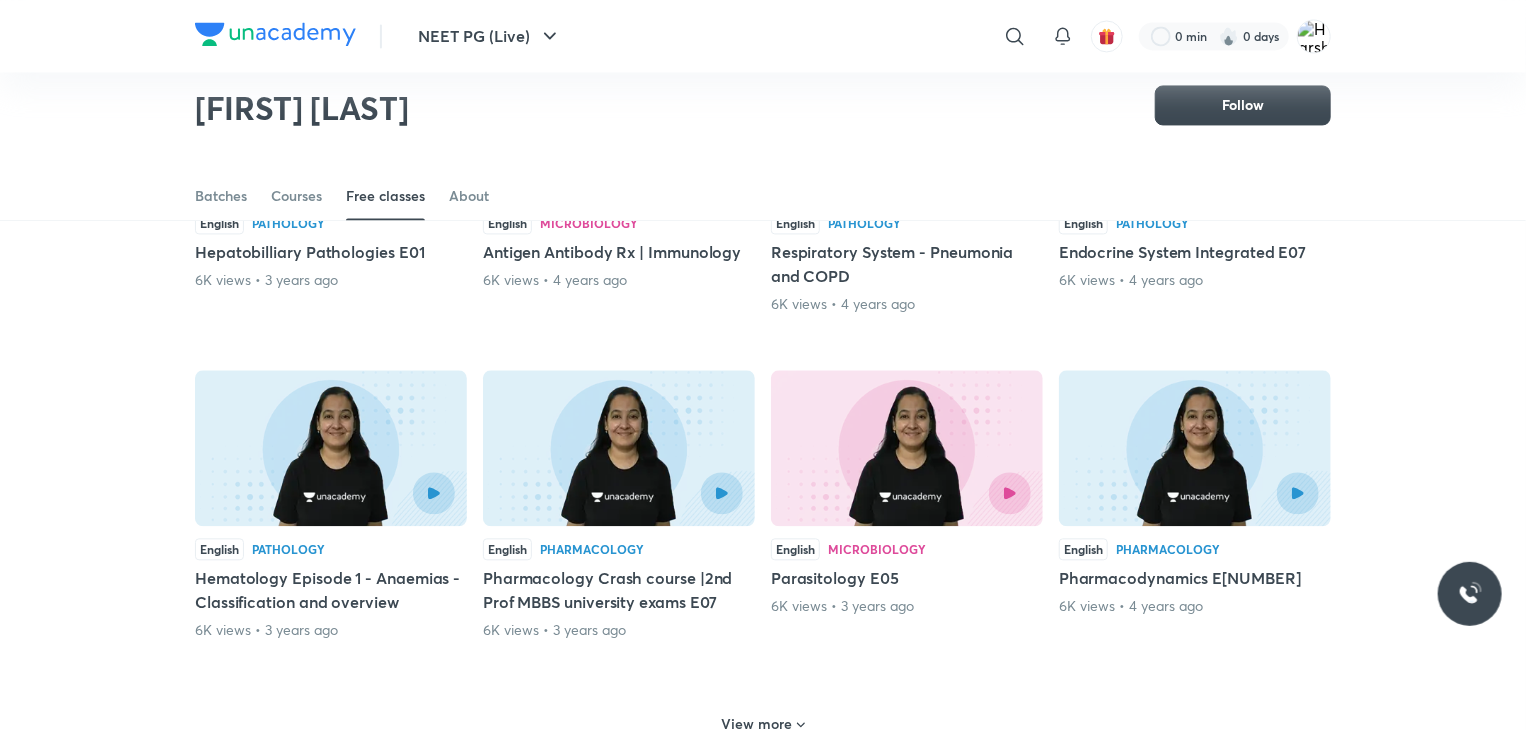 click on "View more" at bounding box center (763, 724) 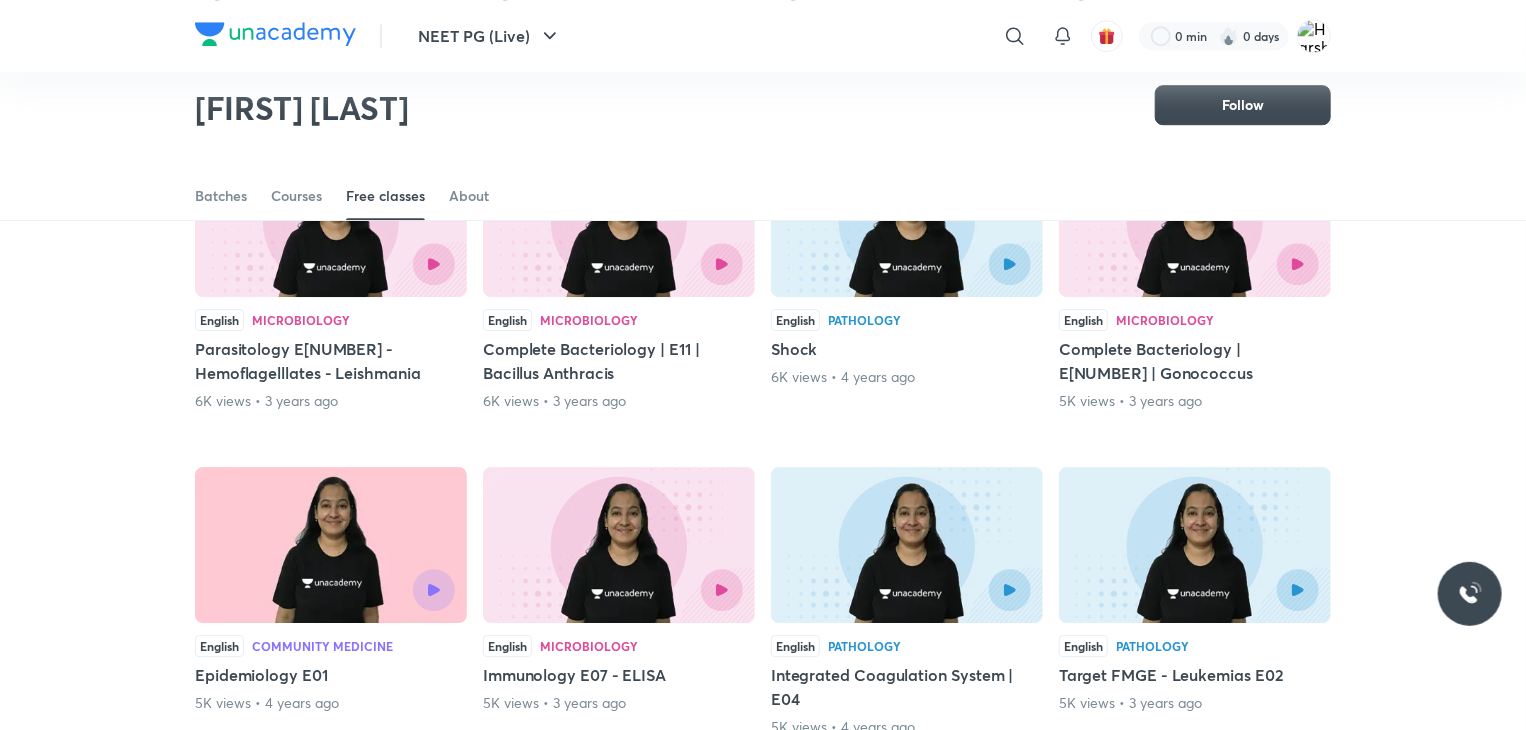 scroll, scrollTop: 14356, scrollLeft: 0, axis: vertical 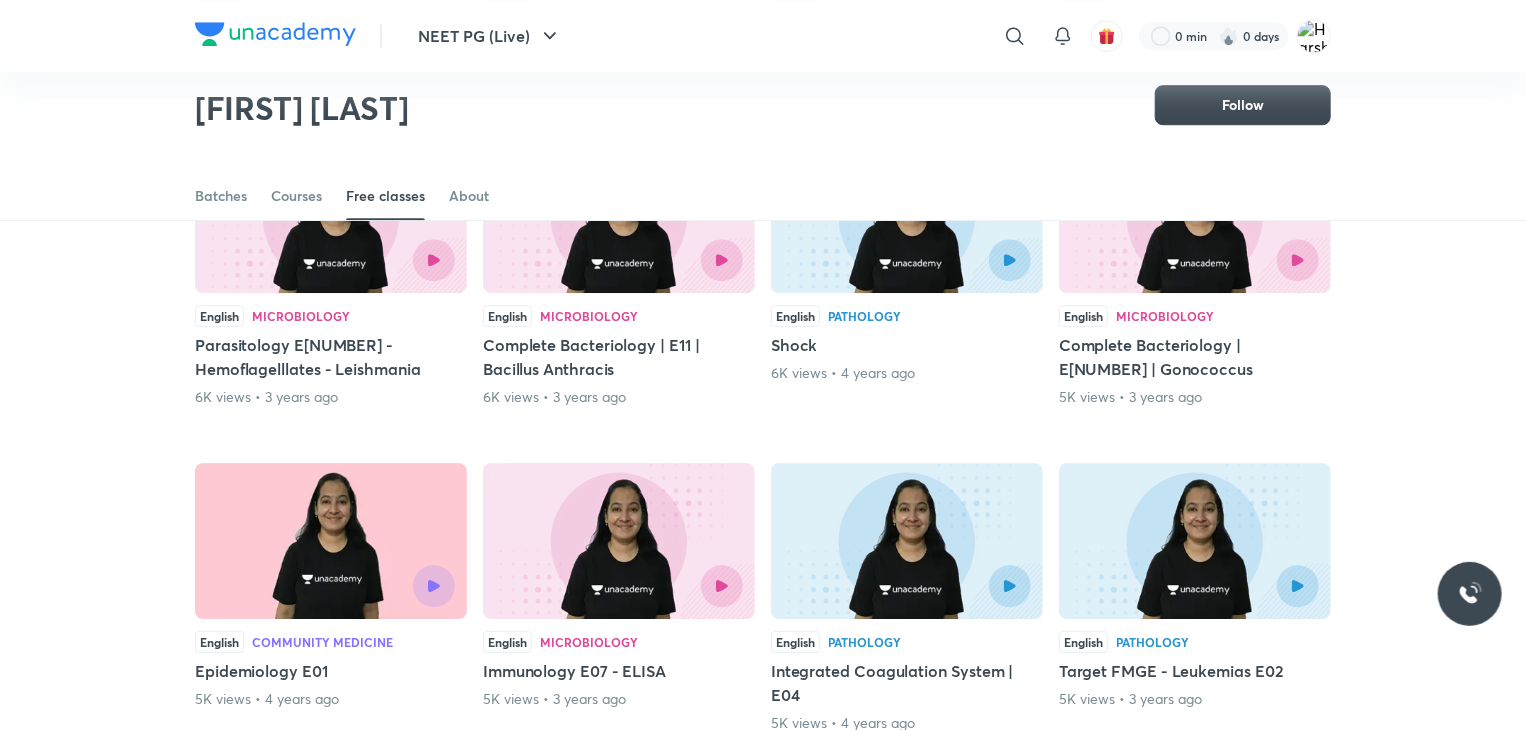 click on "View more" at bounding box center (757, 817) 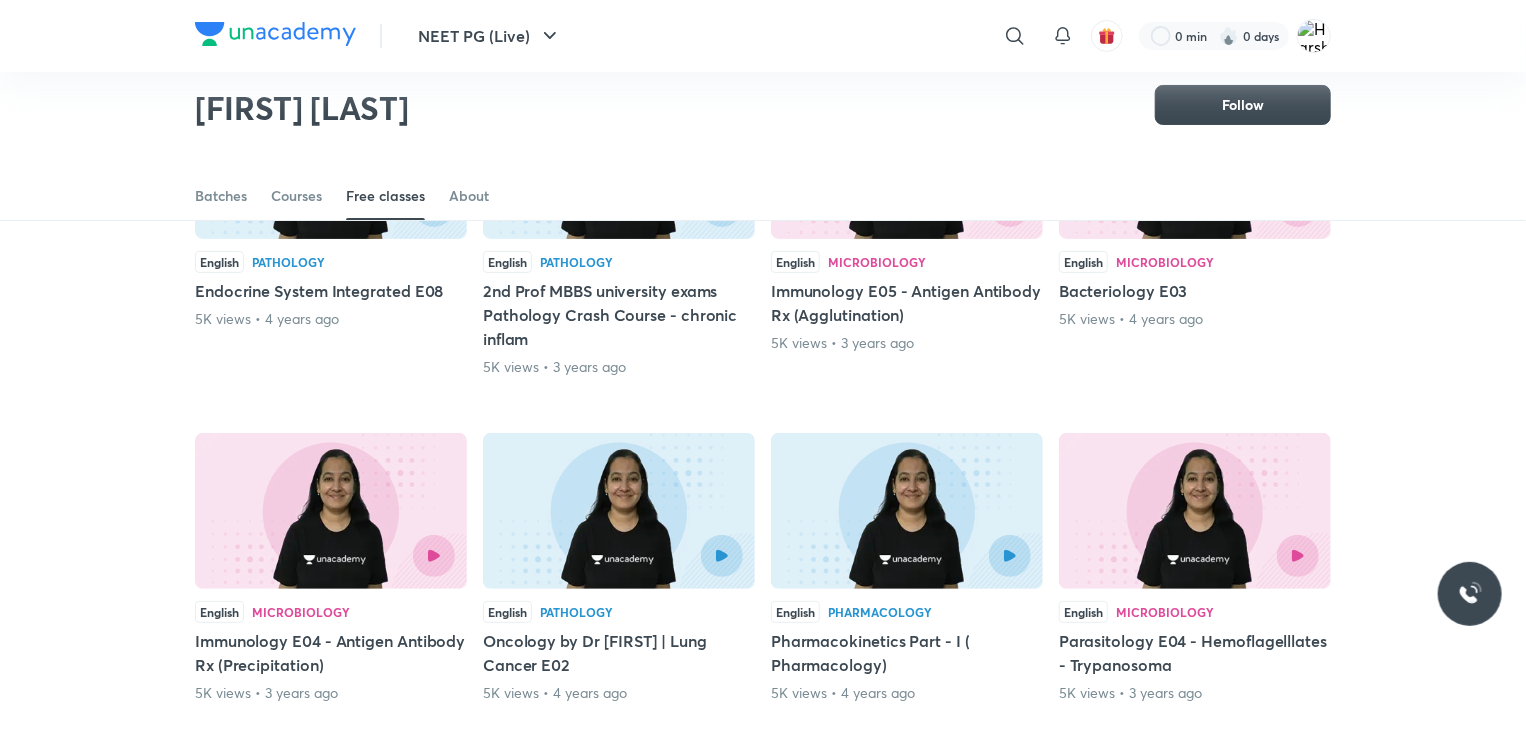 scroll, scrollTop: 15392, scrollLeft: 0, axis: vertical 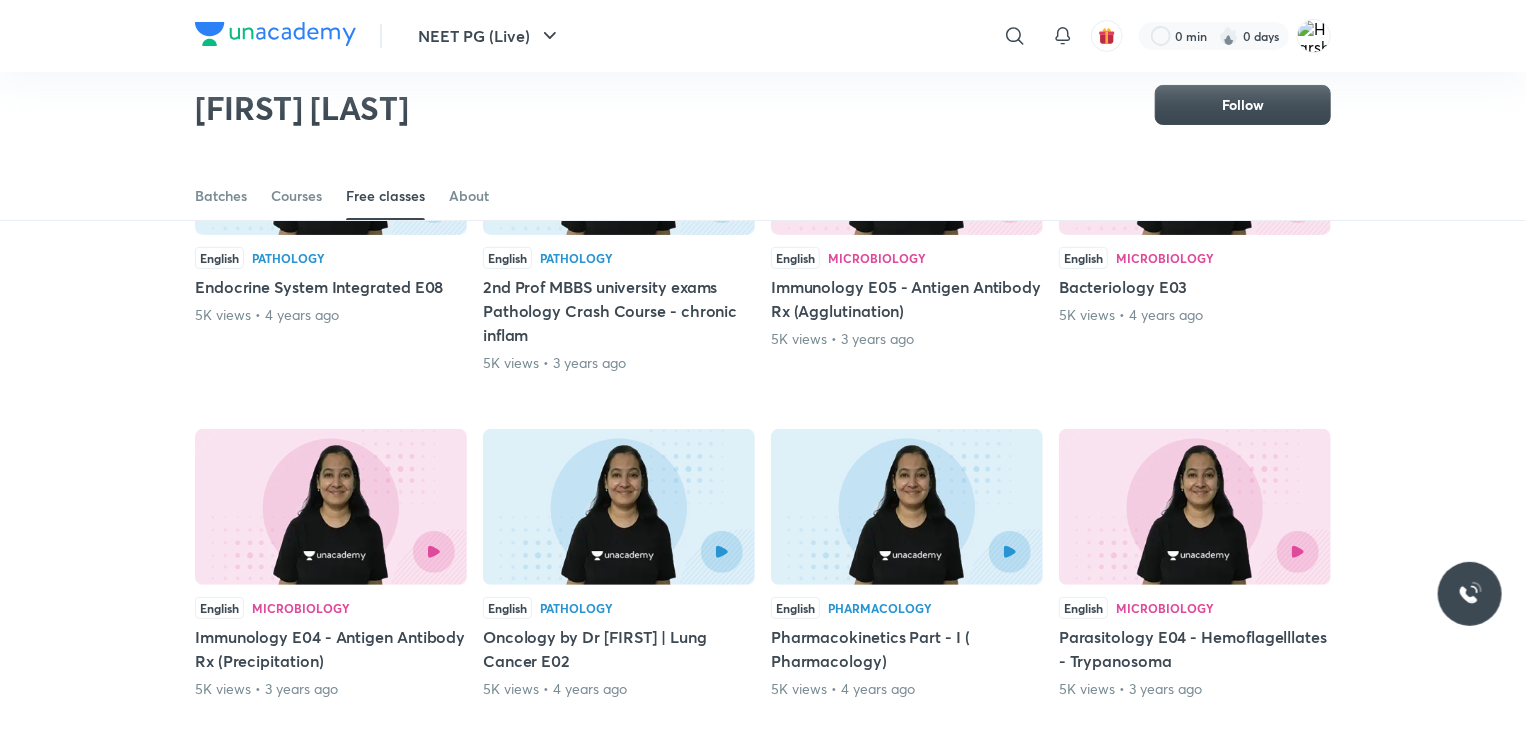 click on "View more" at bounding box center (757, 783) 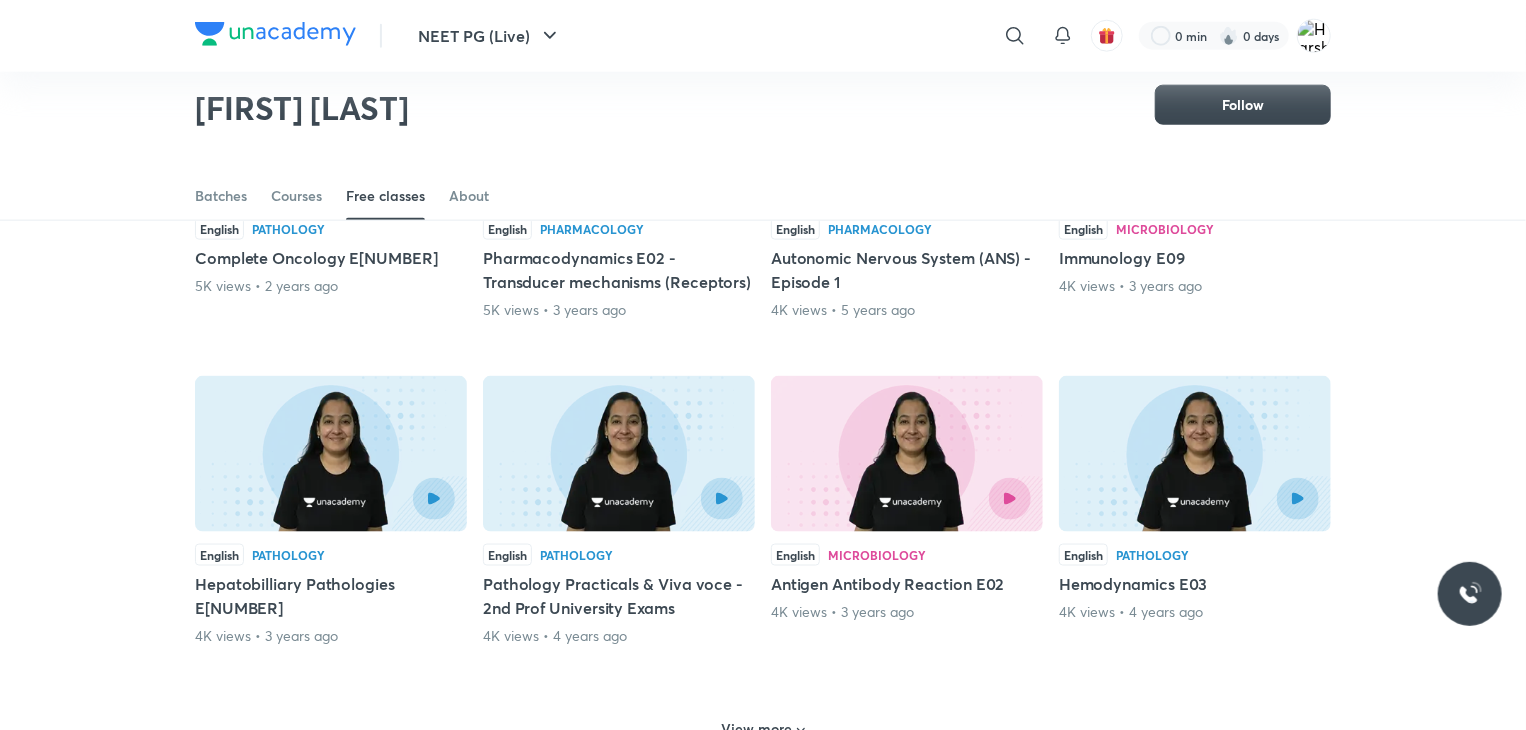scroll, scrollTop: 16448, scrollLeft: 0, axis: vertical 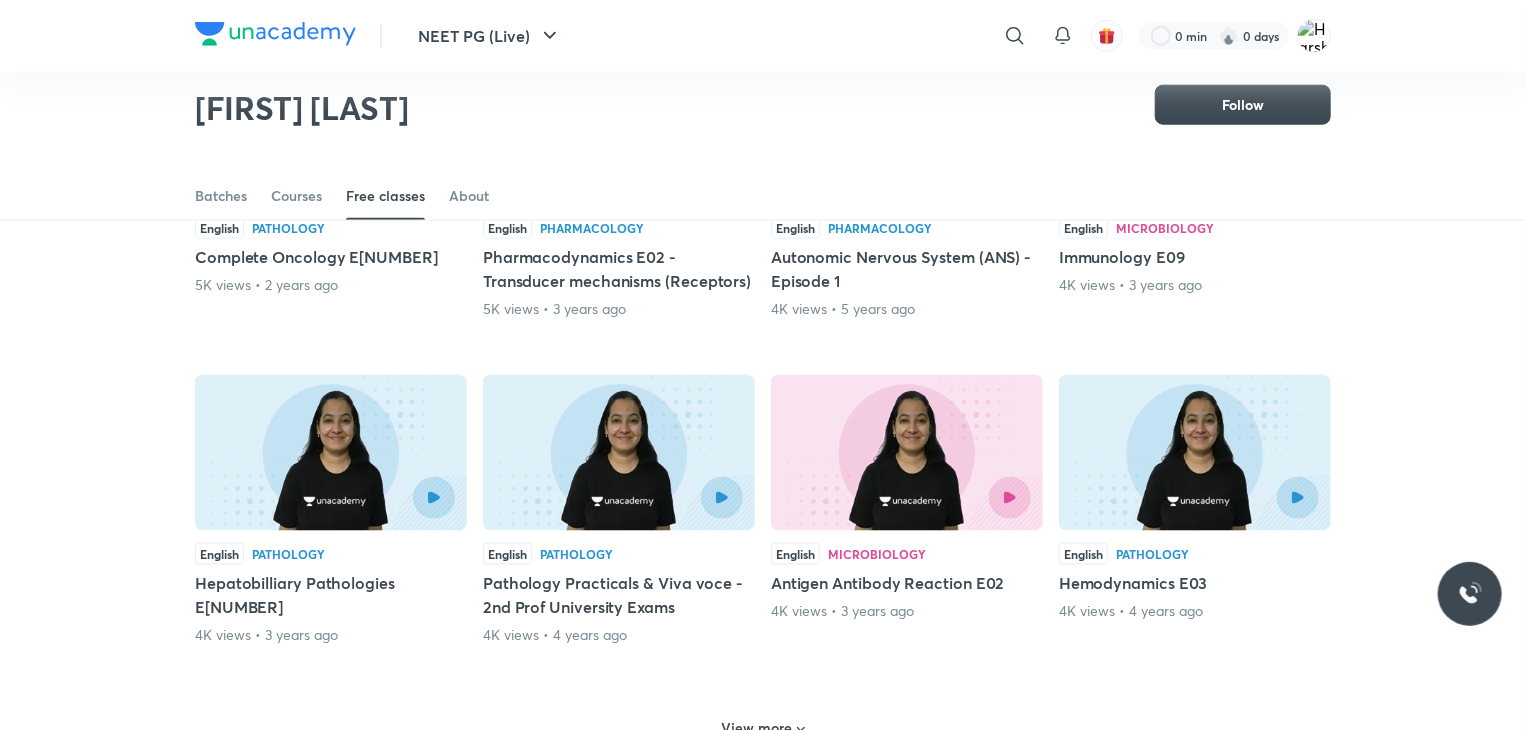 click on "View more" at bounding box center (757, 729) 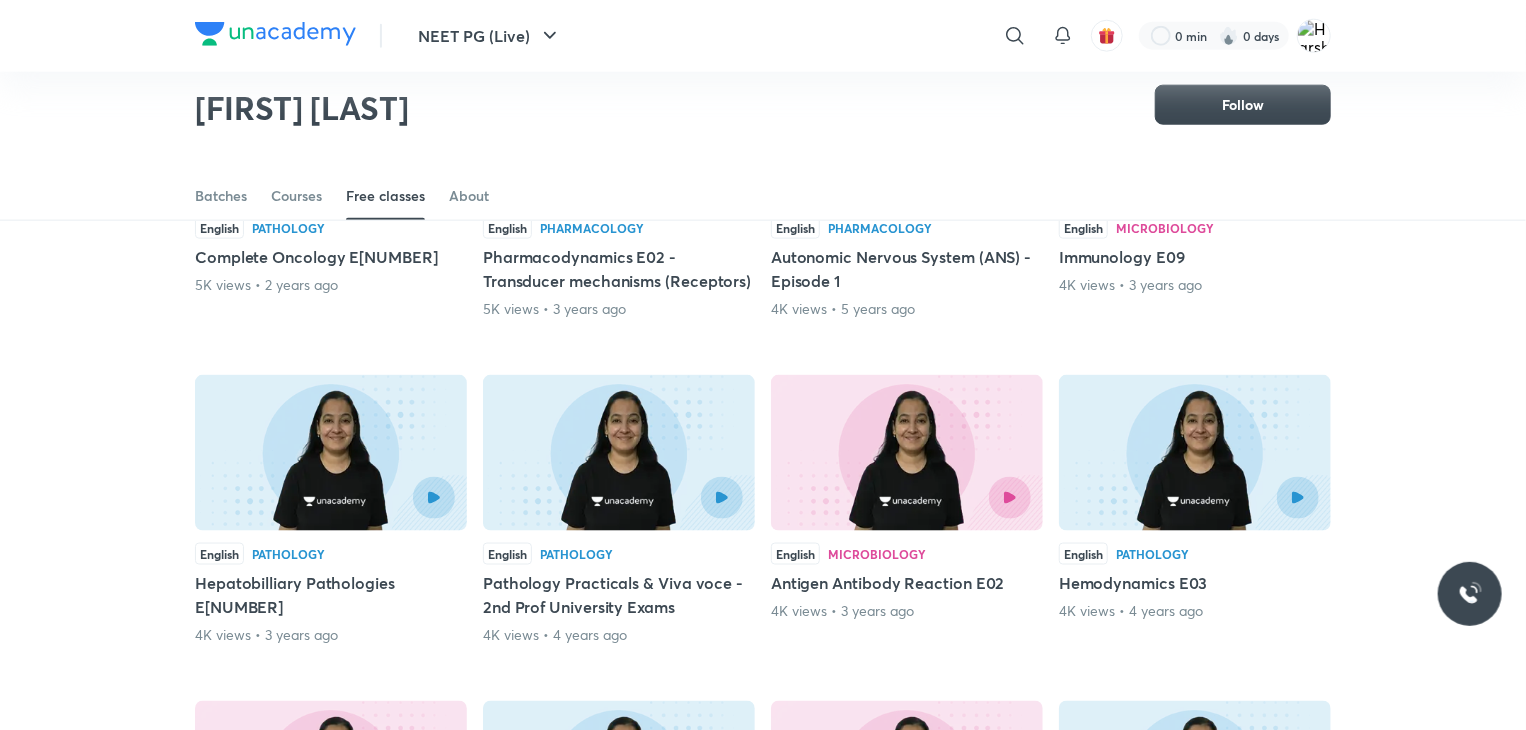 click on "English Pathology Cardiovascular System E[NUMBER] [VIEWS] views • [YEARS] years ago English Pathology HAEMATOLOGY - Part [NUMBER] (RBC DISORDERS) [VIEWS] views • [YEARS] years ago English Pathology HEMATOLOGY - ANAEMIAS [VIEWS] views • [YEARS] years ago English Pathology Respiratory Pathologies E[NUMBER] [VIEWS] views • [YEARS] years ago English Pathology HEMOLYTIC ANAEMIAS [VIEWS] views • [YEARS] years ago English Pathology Respiratory Pathologies E[NUMBER] [VIEWS] views • [YEARS] years ago English Pathology Respiratory Pathologies E[NUMBER] [VIEWS] views • [YEARS] years ago English Pathology Breast Tumours [VIEWS] views • [YEARS] years ago English Pathology Pathology Crash Course | NEET-PG | FMGE | E[NUMBER] [VIEWS] views • [YEARS] years ago English Pathology HEMODYNAMIC DISORDERS [VIEWS] views • [YEARS] years ago English PathologyHaematology E[NUMBER] Leukemias and WBC Disorders [VIEWS] views • [YEARS] years ago English Pathology Hepatobilliary Pathologies E[NUMBER] [VIEWS] views • [YEARS] years ago English Pathology Renal System E[NUMBER] [VIEWS] views • [YEARS] years ago English Pathology Cardiovascular System E[NUMBER] English Pathology" at bounding box center (763, -7161) 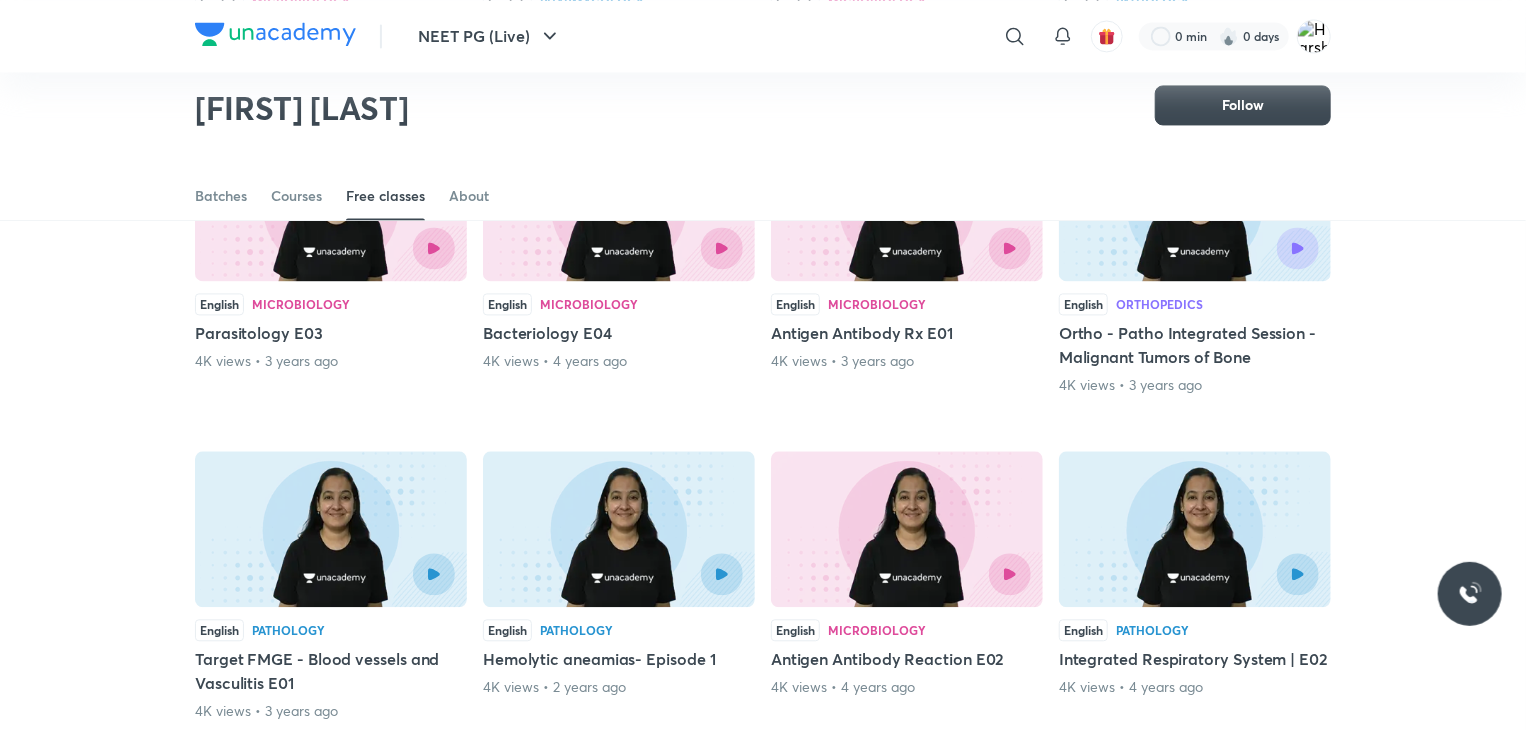 scroll, scrollTop: 17342, scrollLeft: 0, axis: vertical 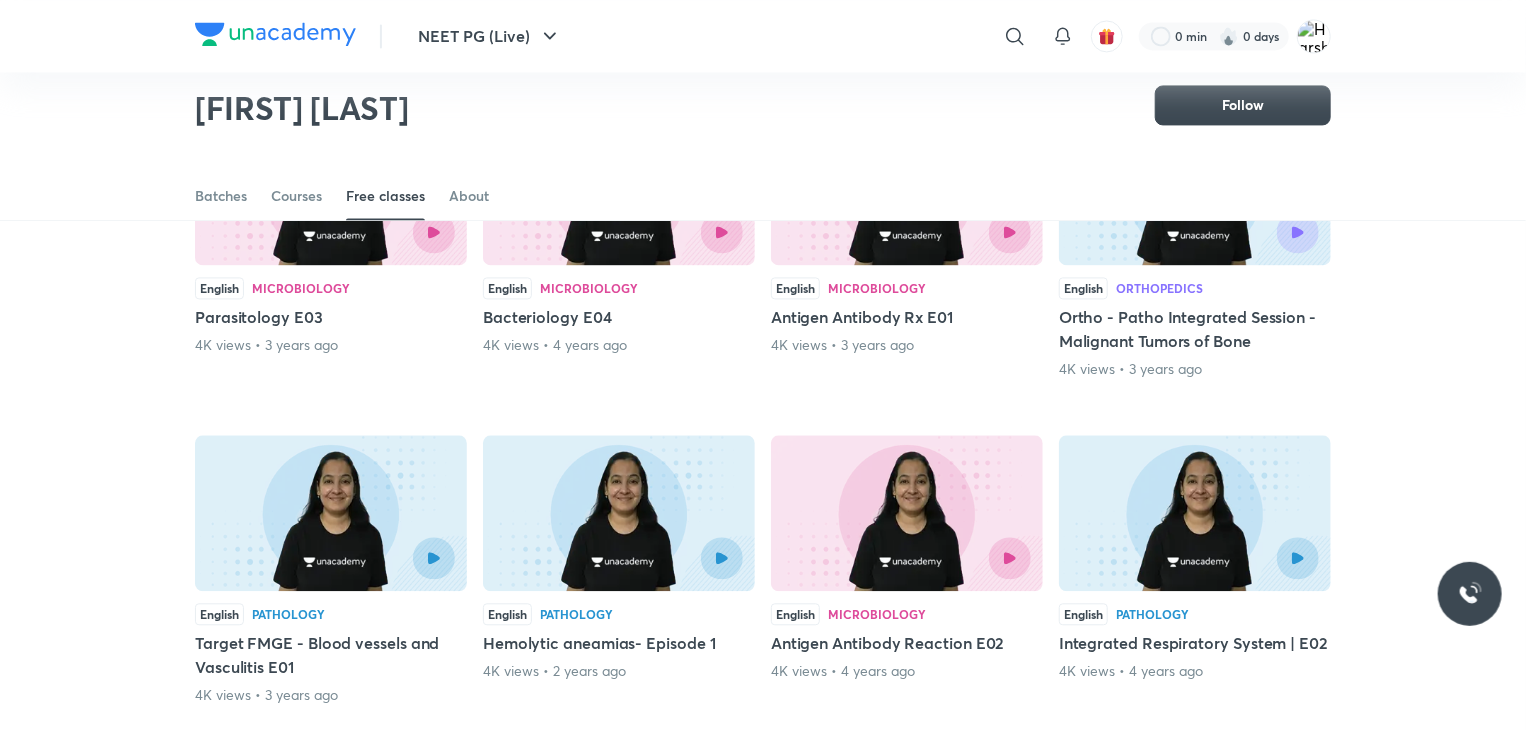 click on "View more" at bounding box center (757, 789) 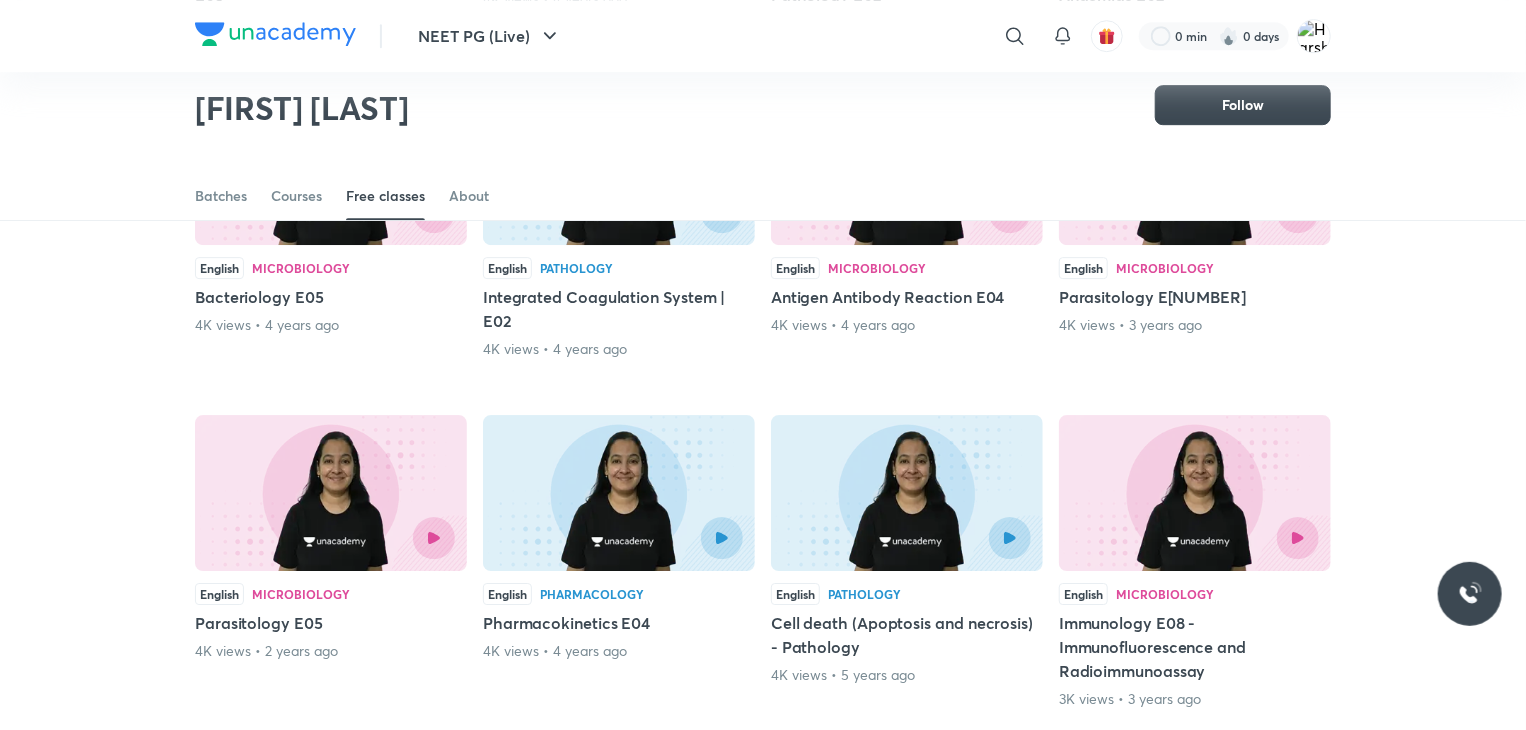 scroll, scrollTop: 18340, scrollLeft: 0, axis: vertical 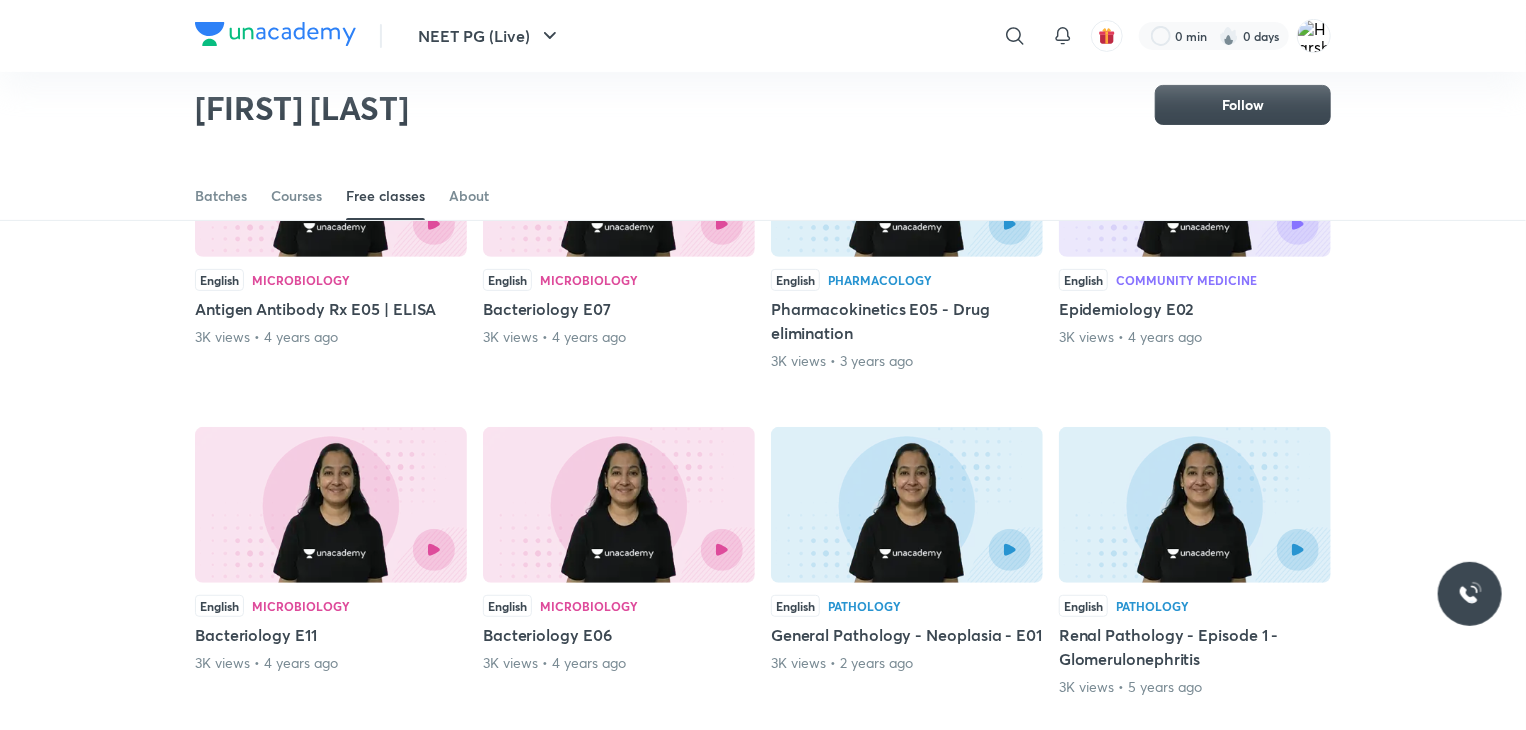 click on "View more" at bounding box center (757, 781) 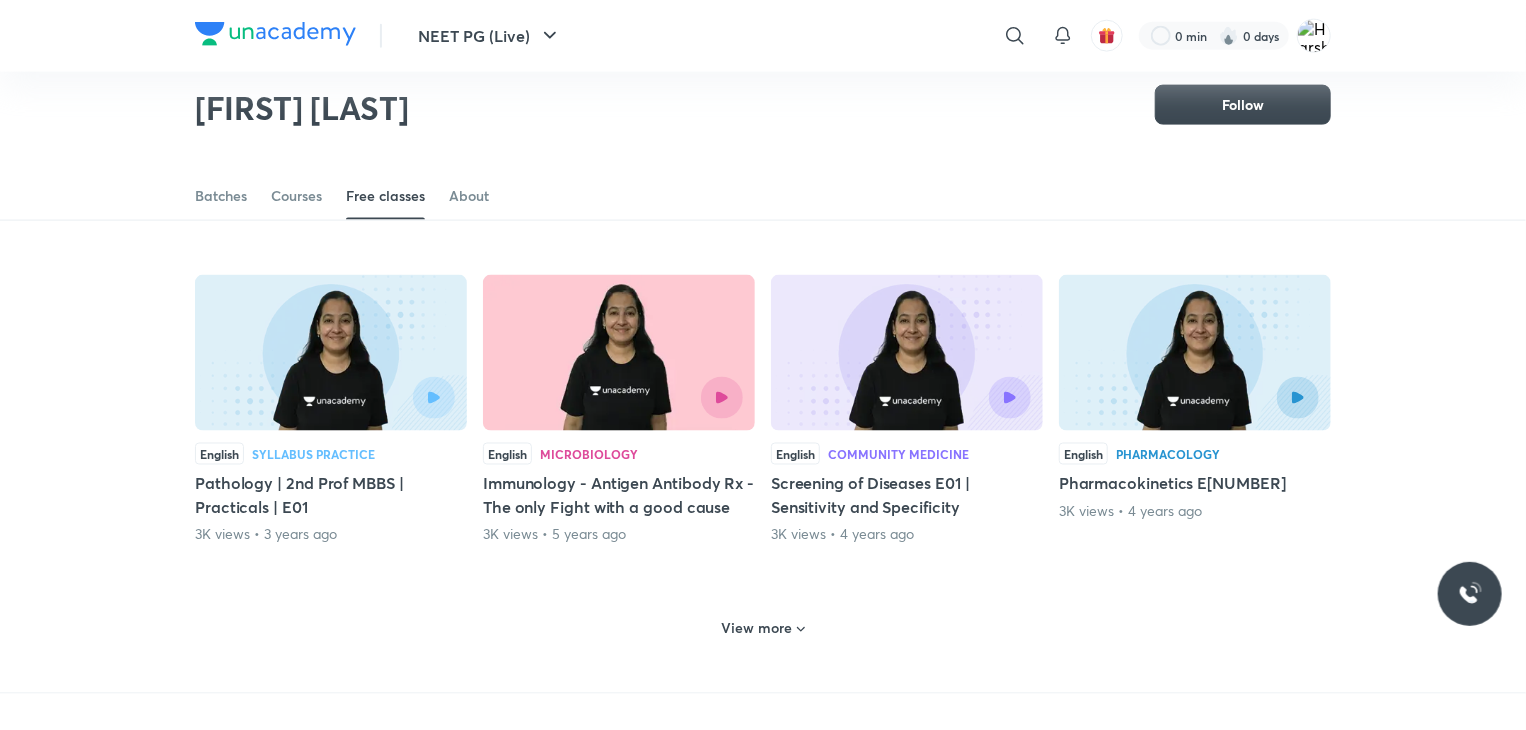 scroll, scrollTop: 20462, scrollLeft: 0, axis: vertical 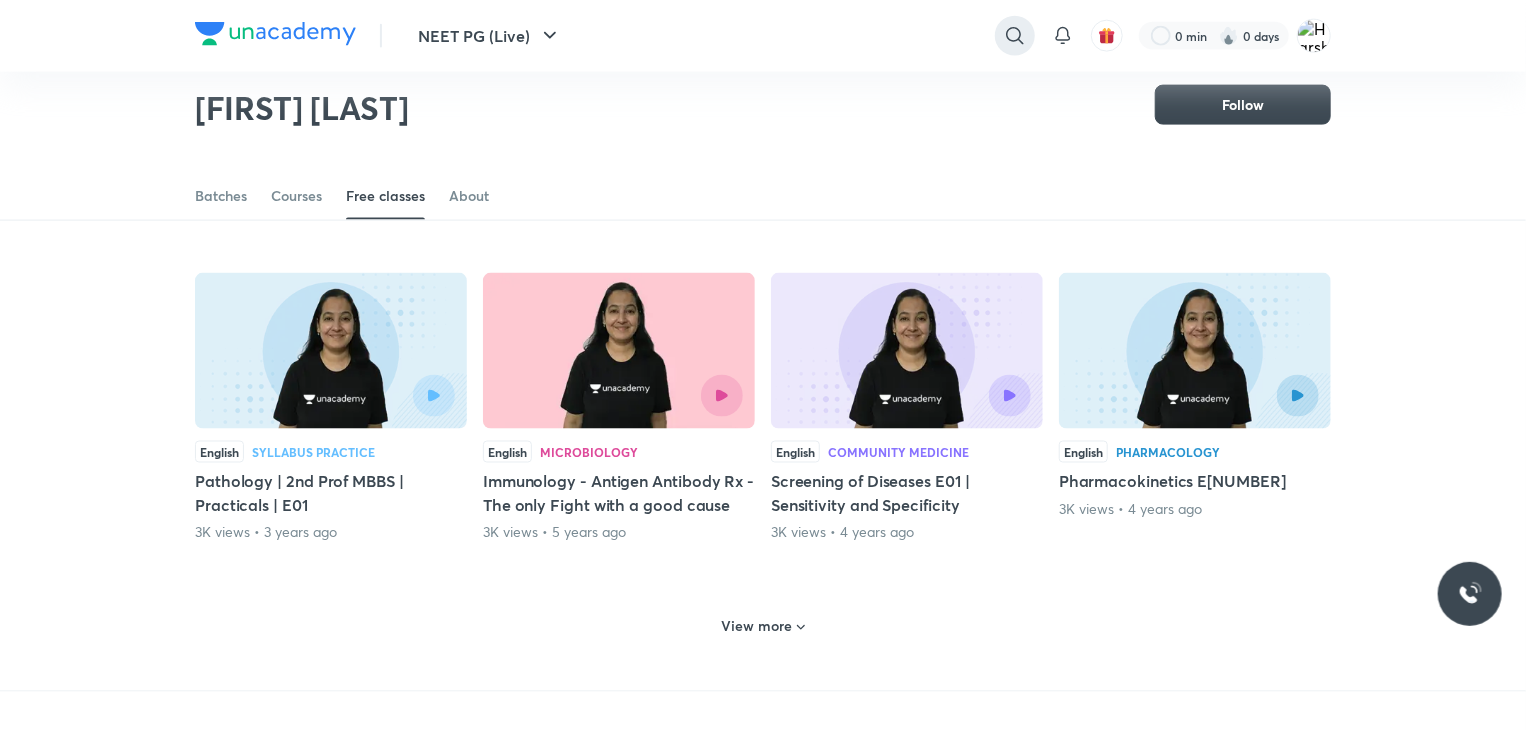 click 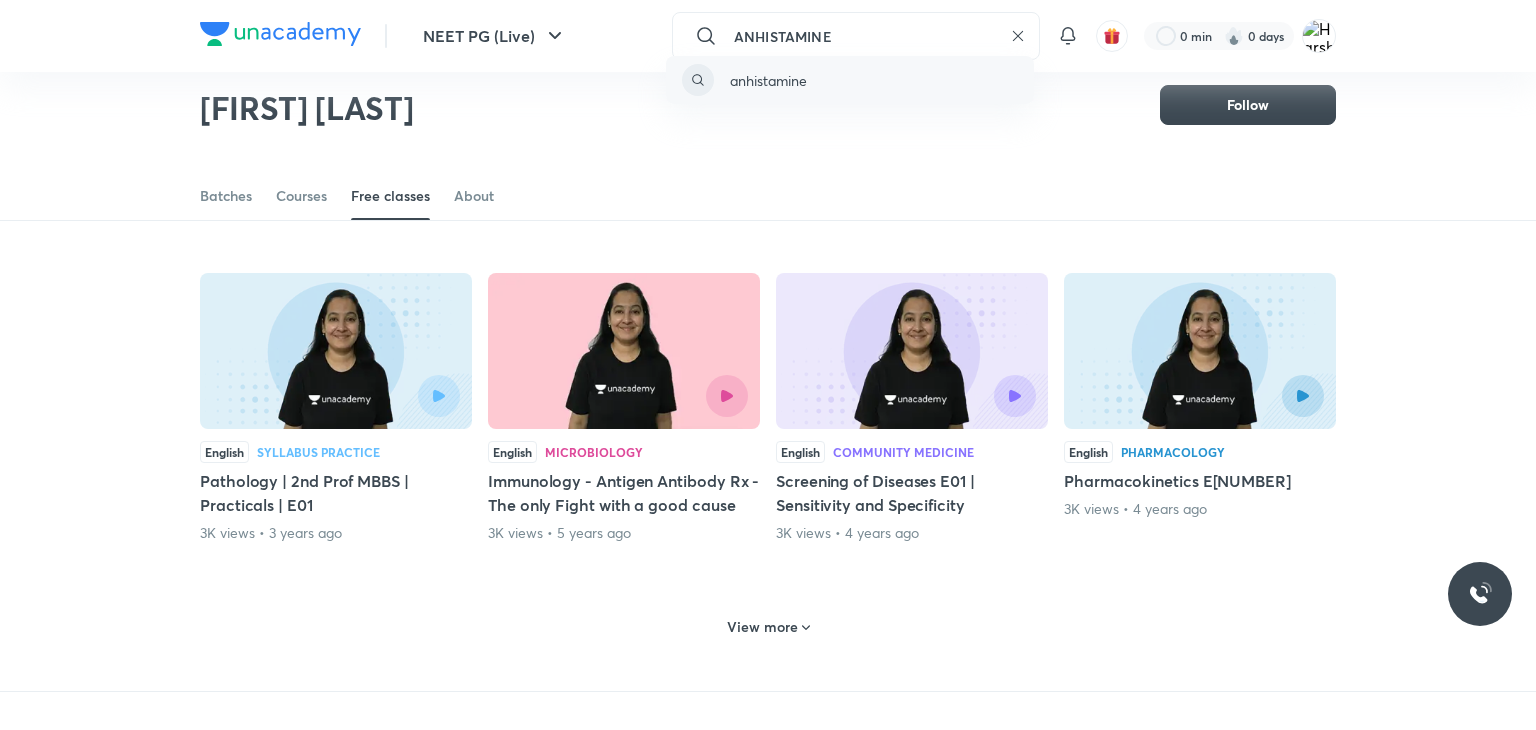 type on "ANHISTAMINE" 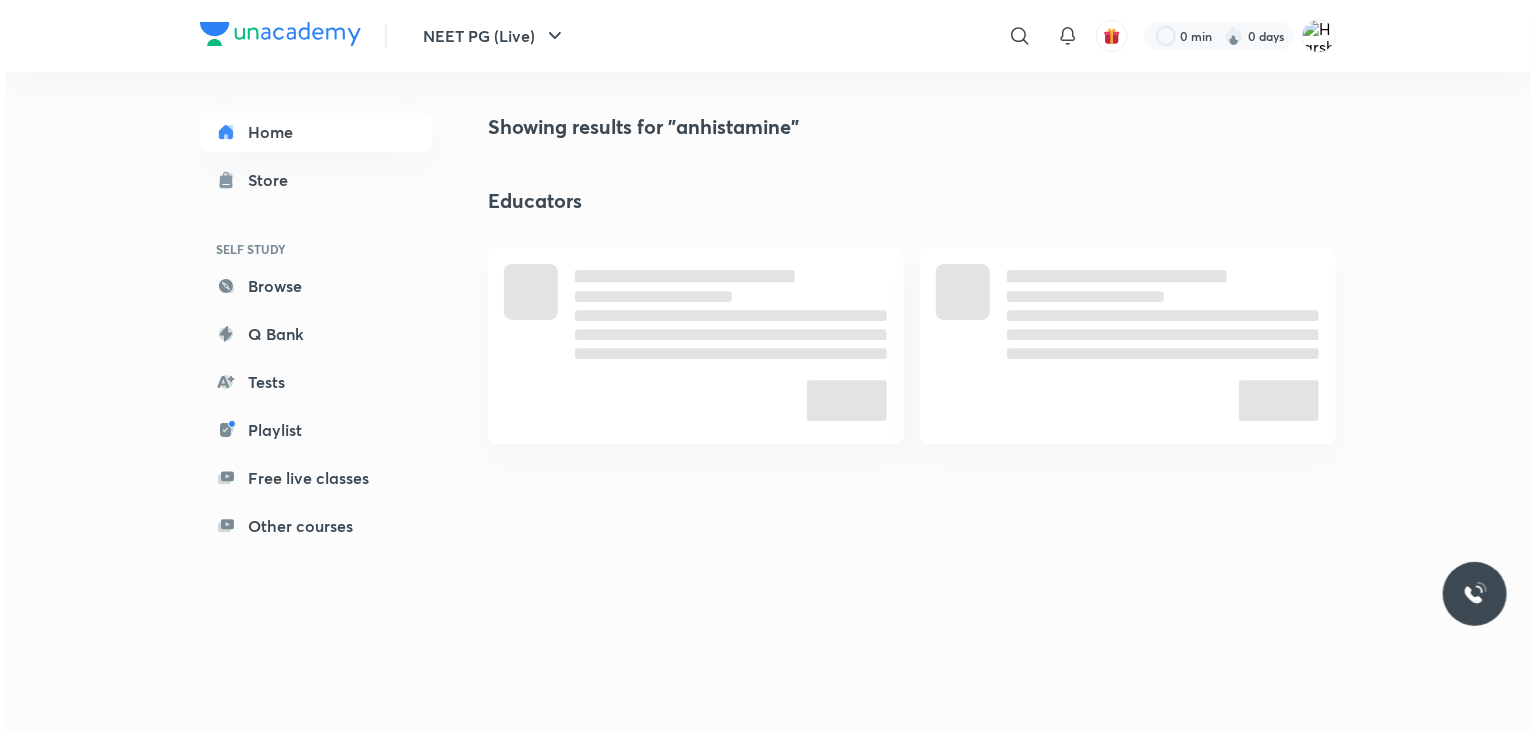 scroll, scrollTop: 0, scrollLeft: 0, axis: both 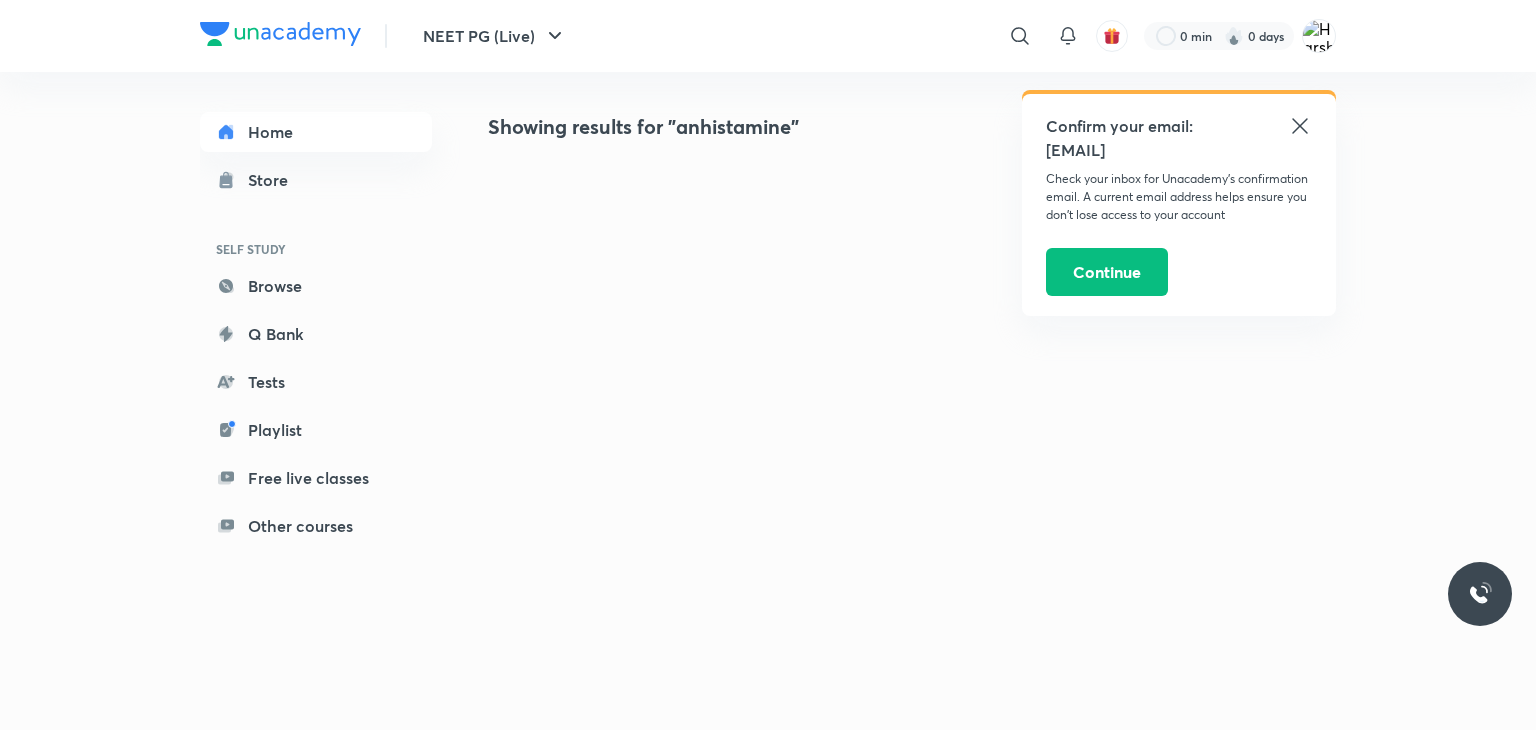 click 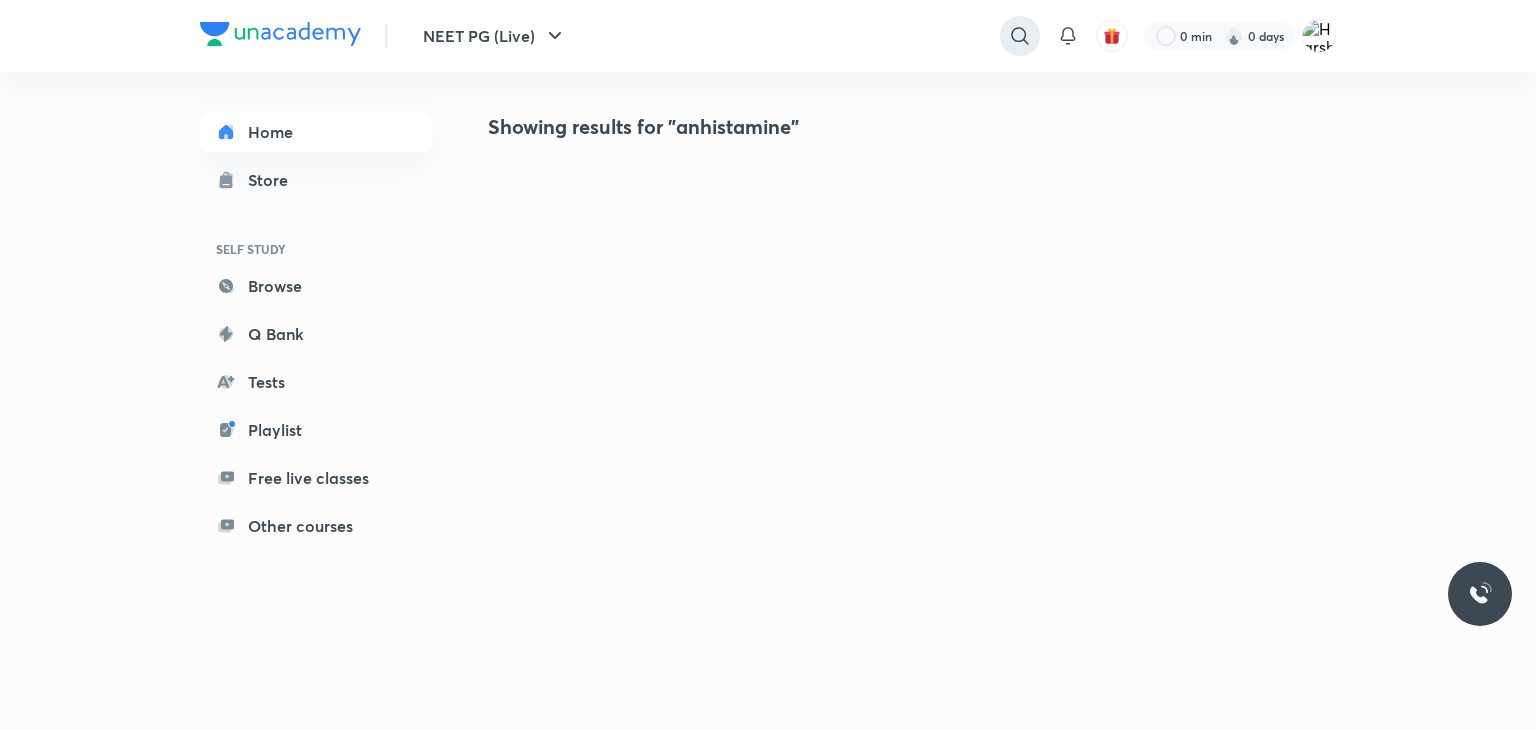 click 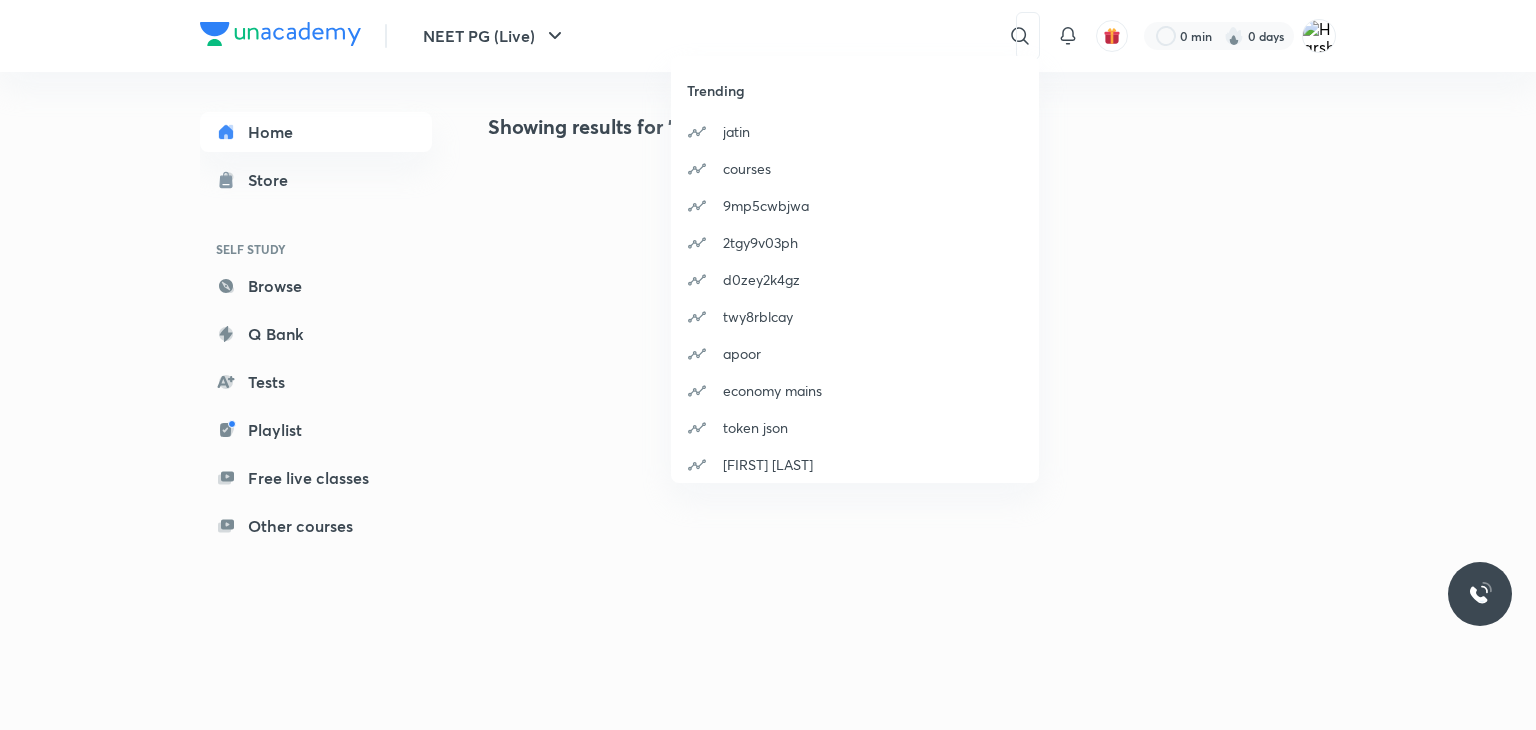 click on "Trending jatin courses 9mp5cwbjwa 2tgy9v03ph d0zey2k4gz twy8rblcay apoor economy mains token json aditya jha" at bounding box center (768, 365) 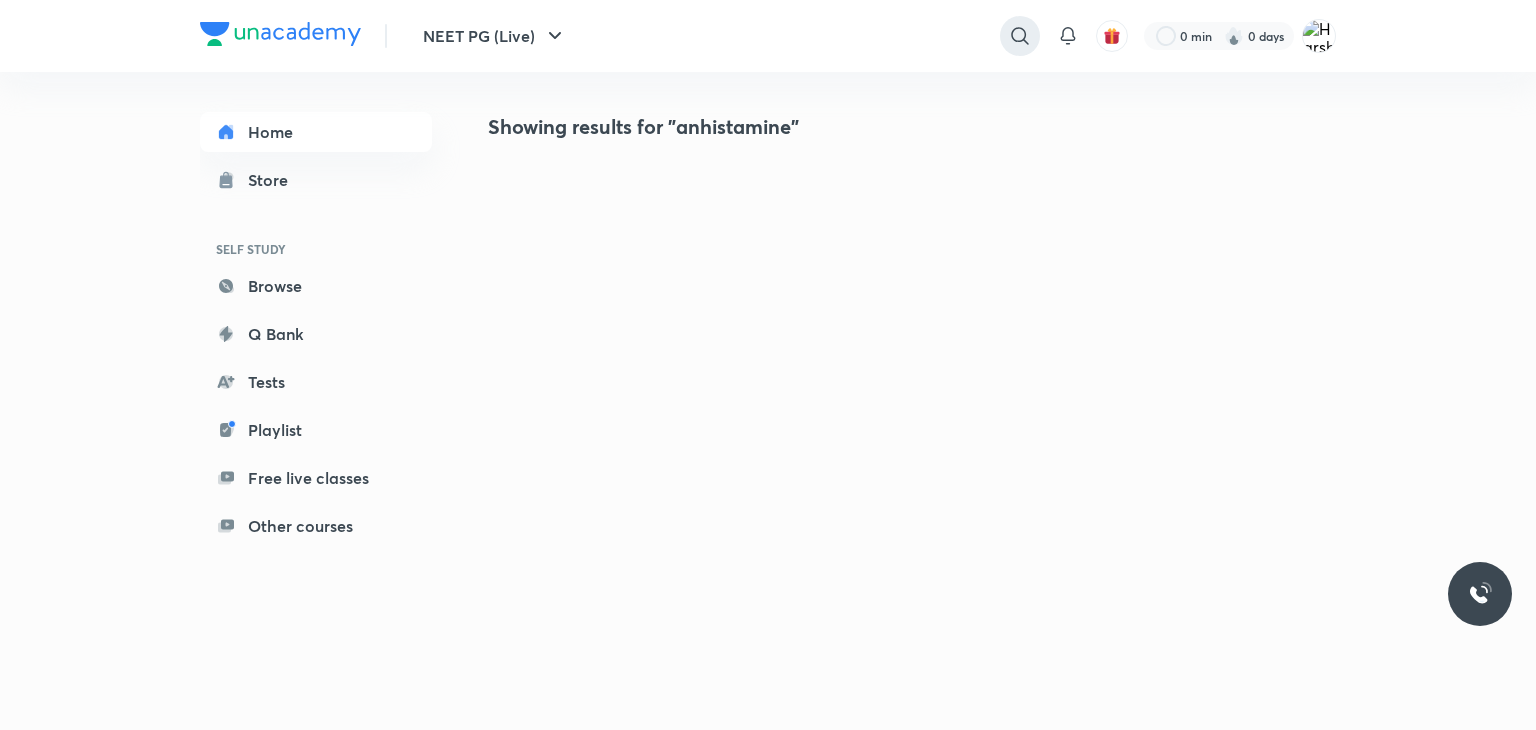 click 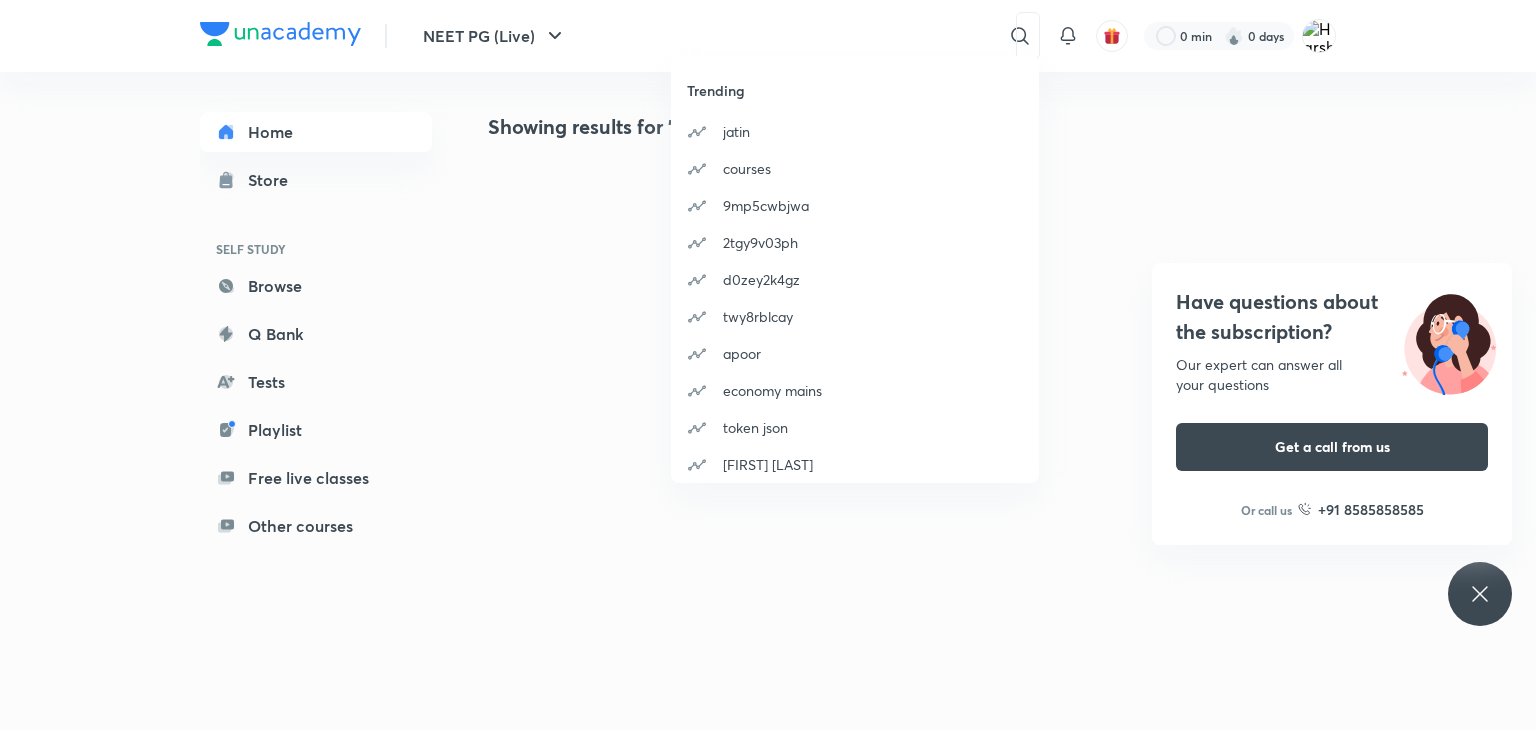 click 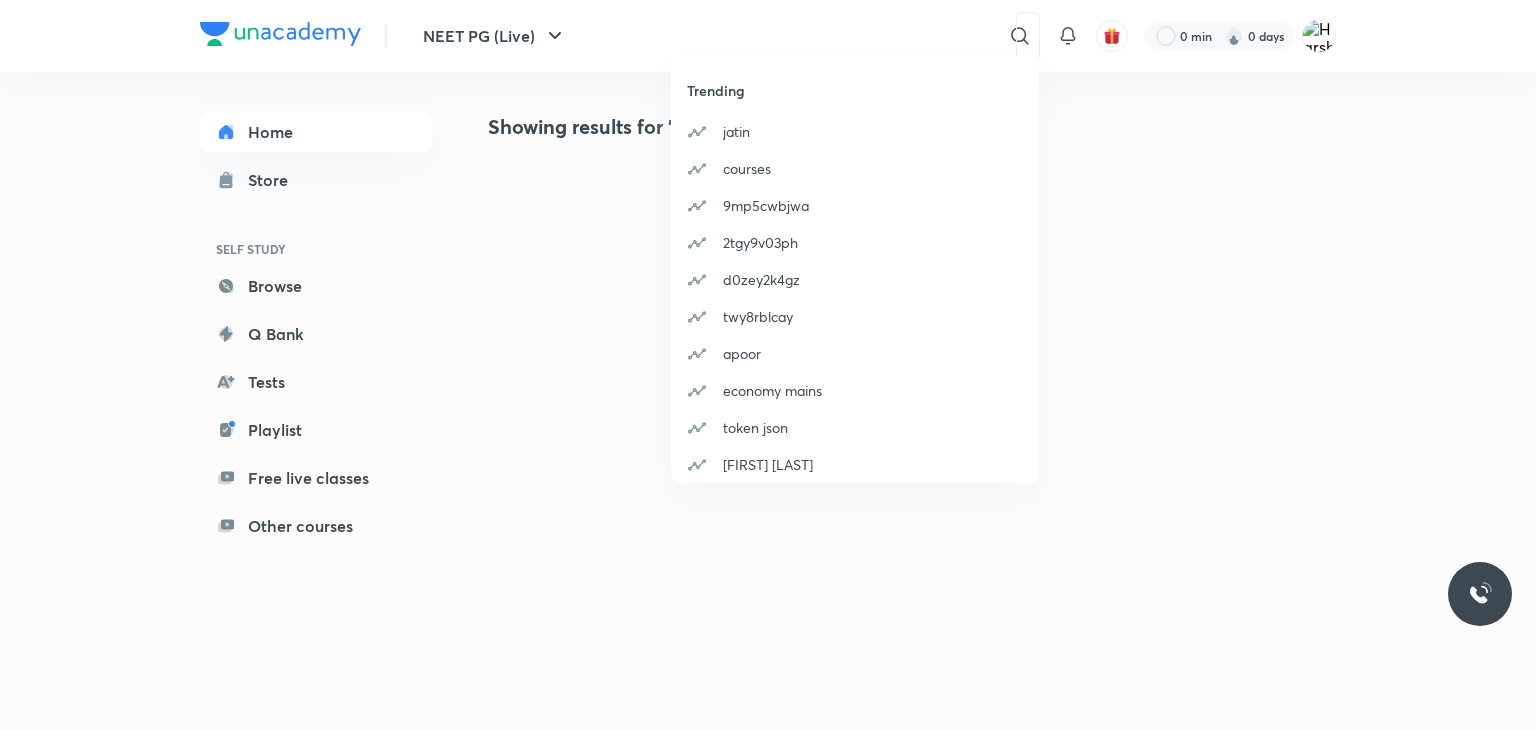 click on "Trending jatin courses 9mp5cwbjwa 2tgy9v03ph d0zey2k4gz twy8rblcay apoor economy mains token json aditya jha" at bounding box center (768, 365) 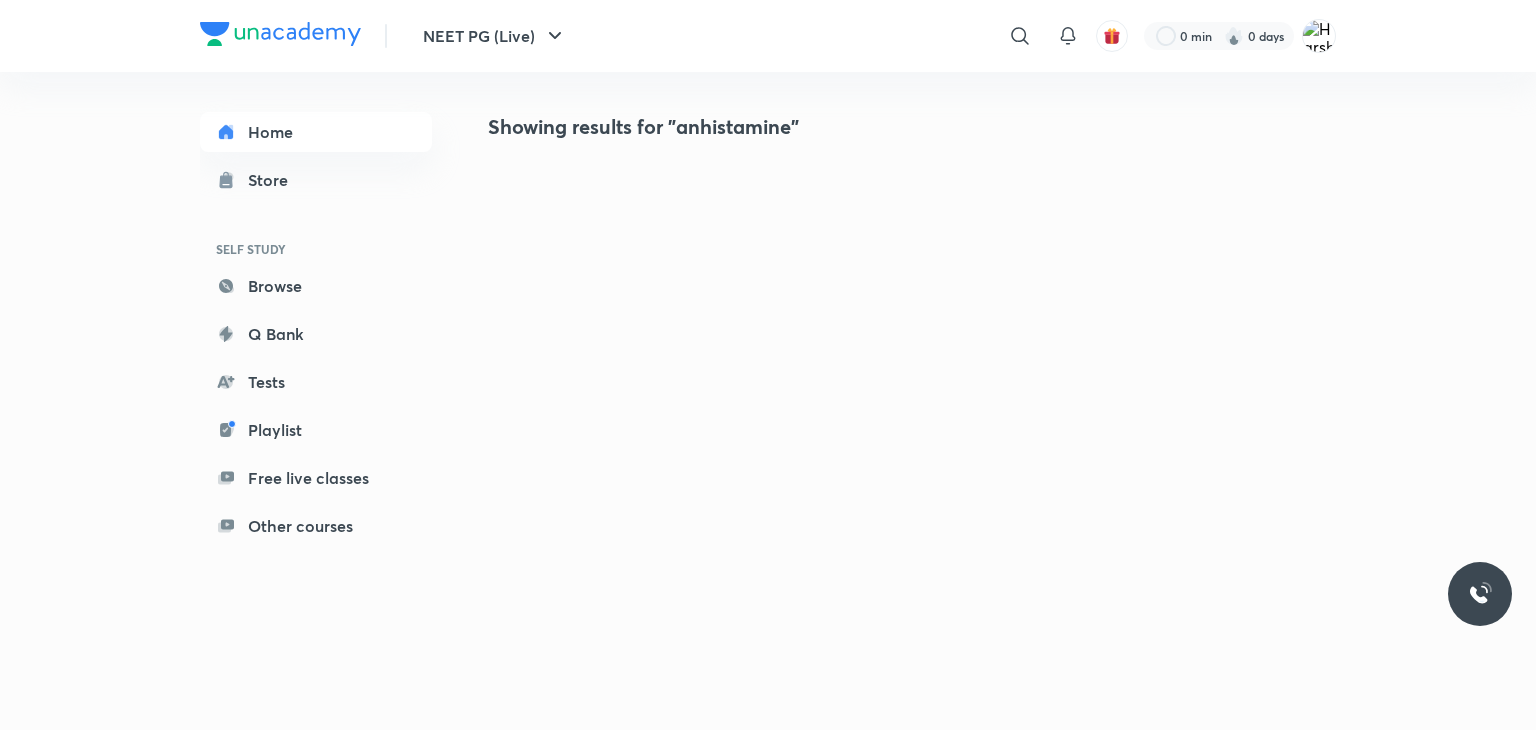 click 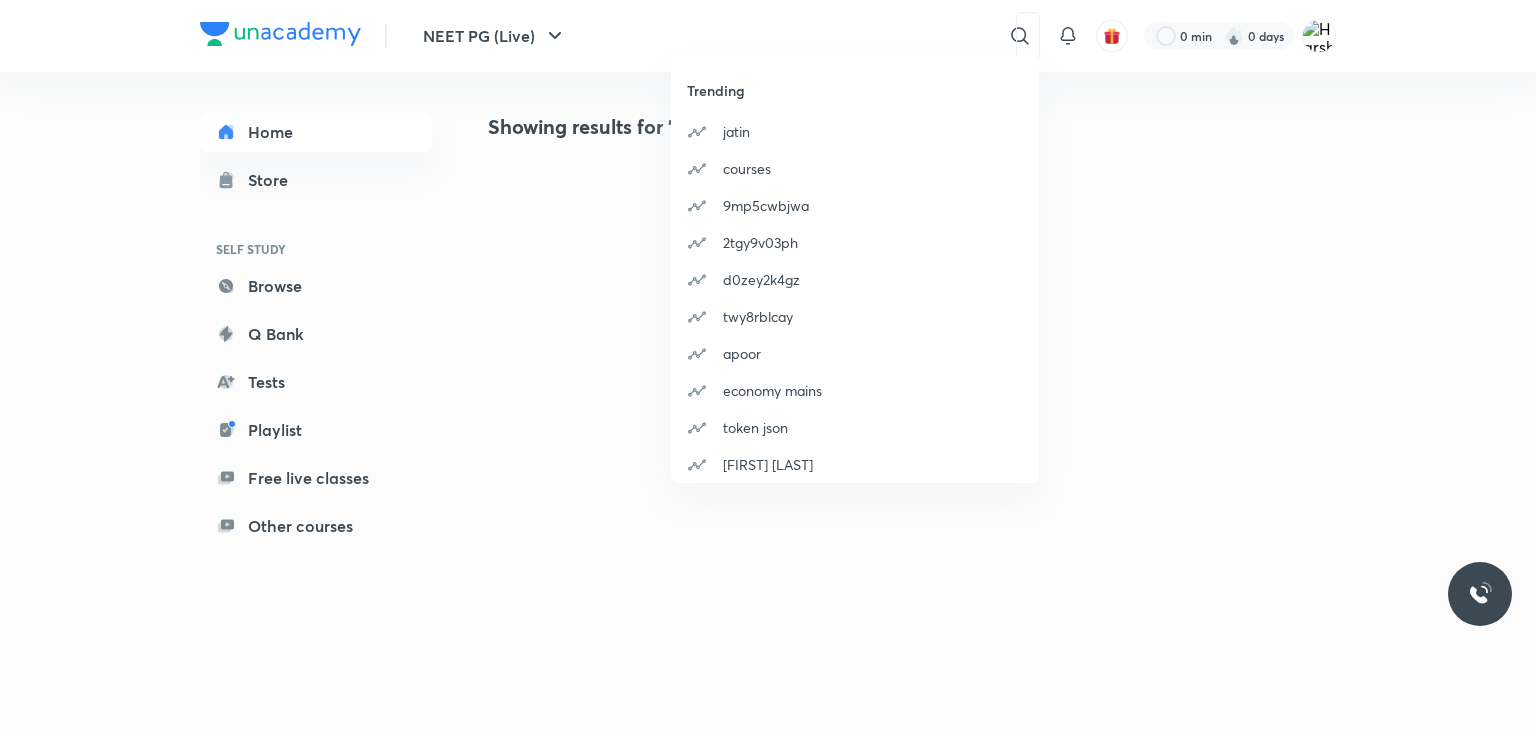 click on "Trending jatin courses 9mp5cwbjwa 2tgy9v03ph d0zey2k4gz twy8rblcay apoor economy mains token json aditya jha" at bounding box center [768, 365] 